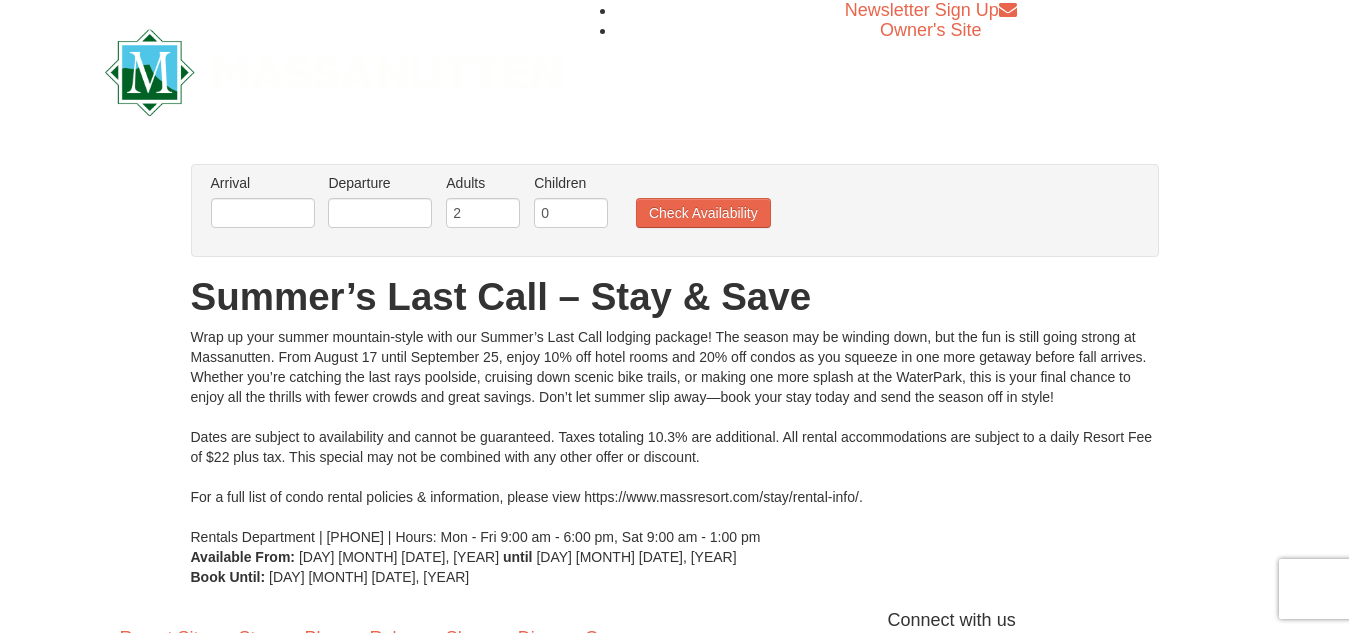 scroll, scrollTop: 0, scrollLeft: 0, axis: both 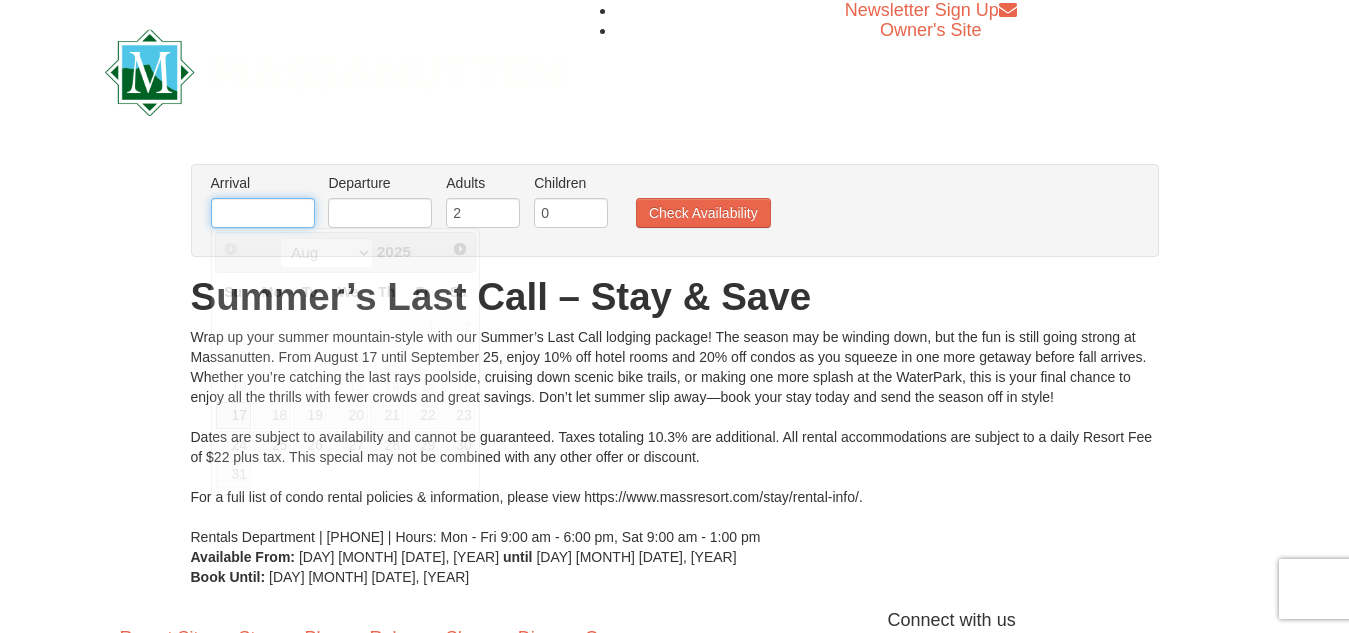 click at bounding box center [263, 213] 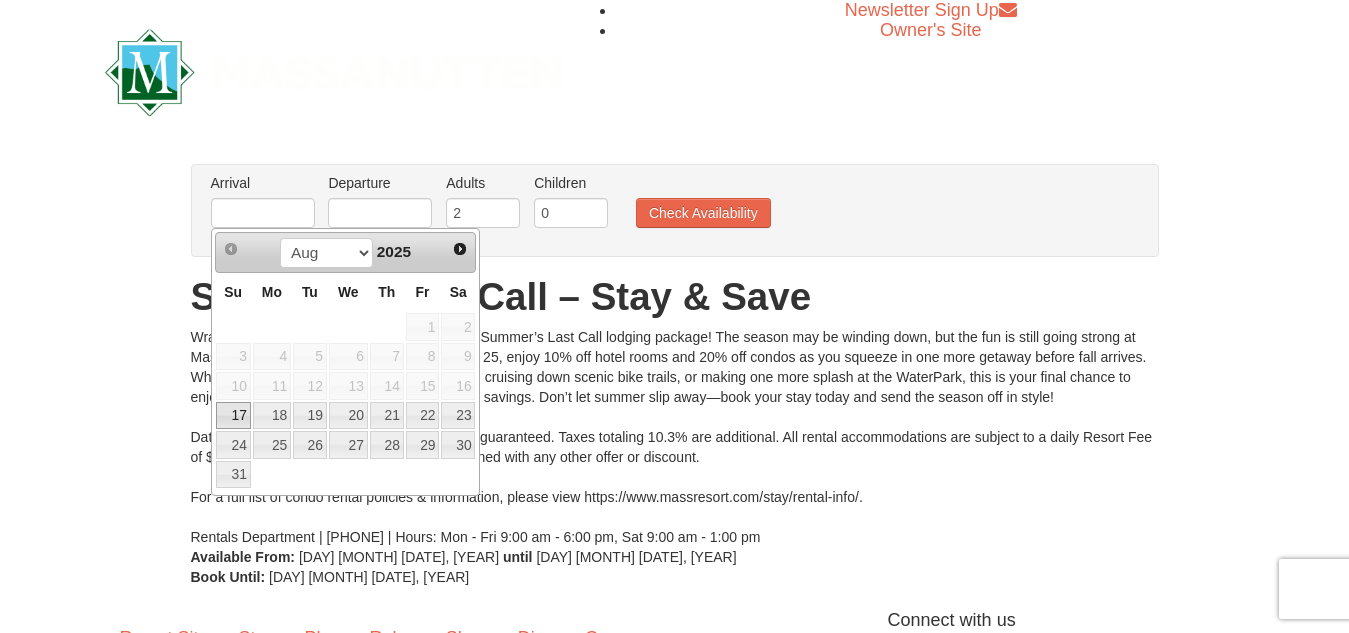 click on "17" at bounding box center (233, 416) 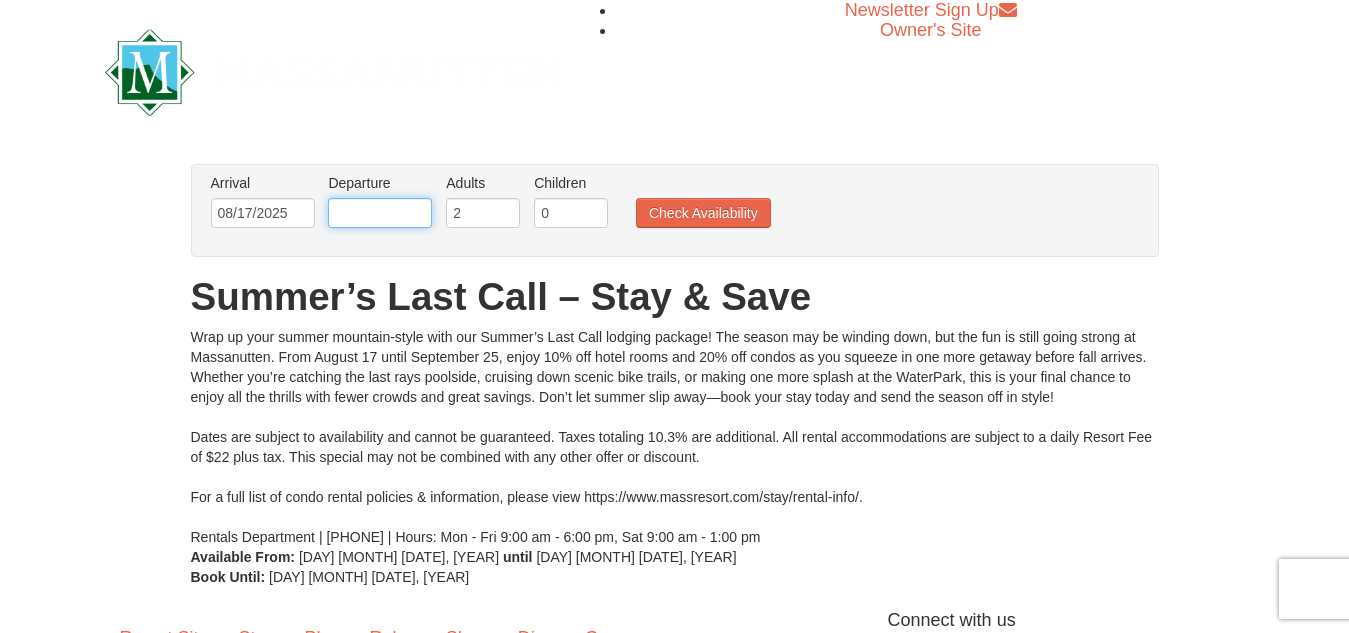 click at bounding box center [380, 213] 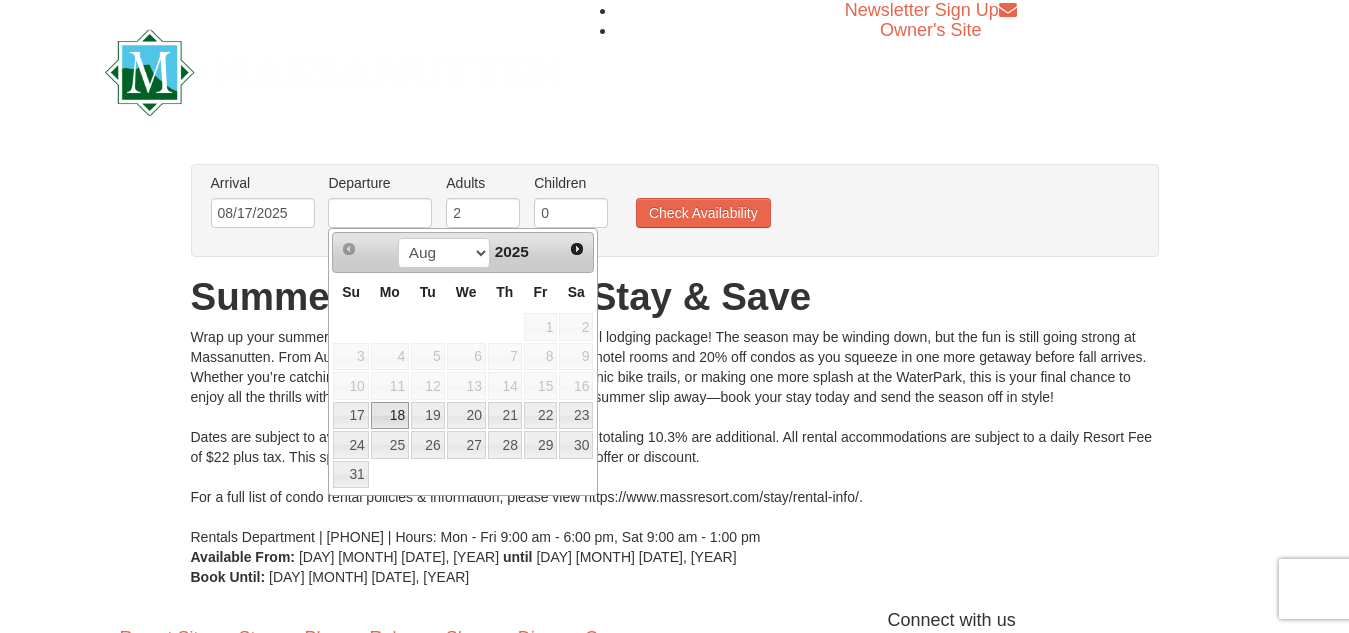 click on "18" at bounding box center (390, 416) 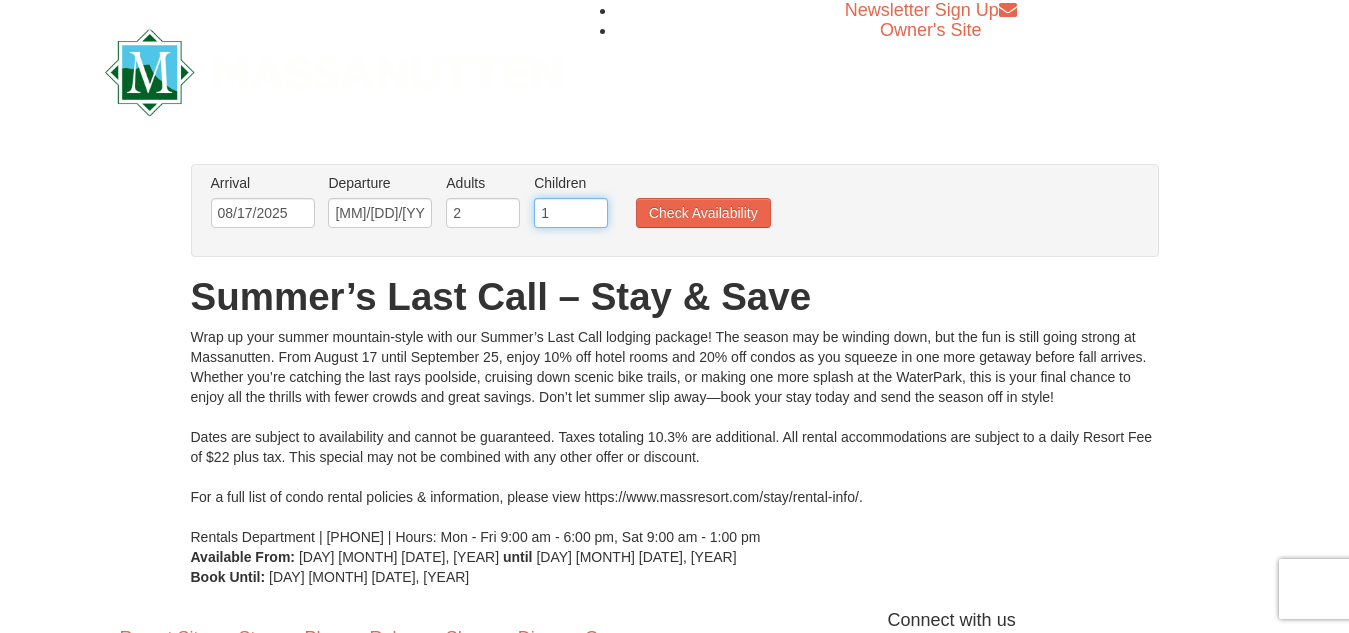click on "1" at bounding box center [571, 213] 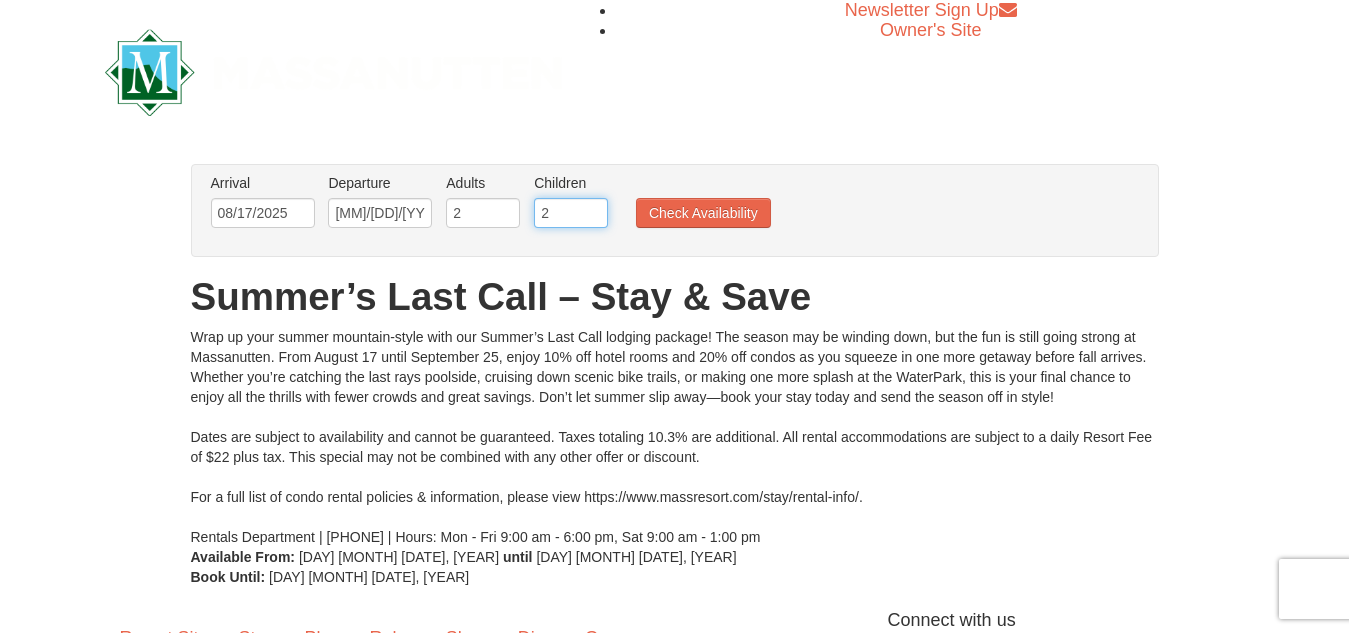 type on "2" 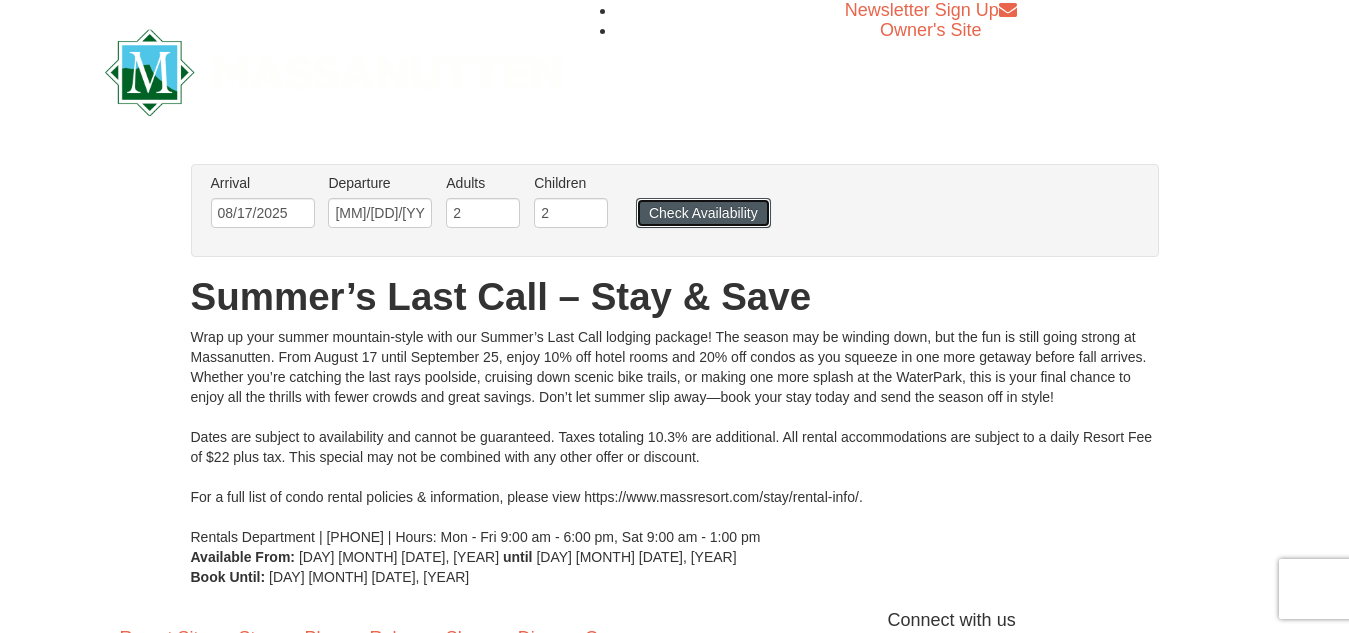 click on "Check Availability" at bounding box center [703, 213] 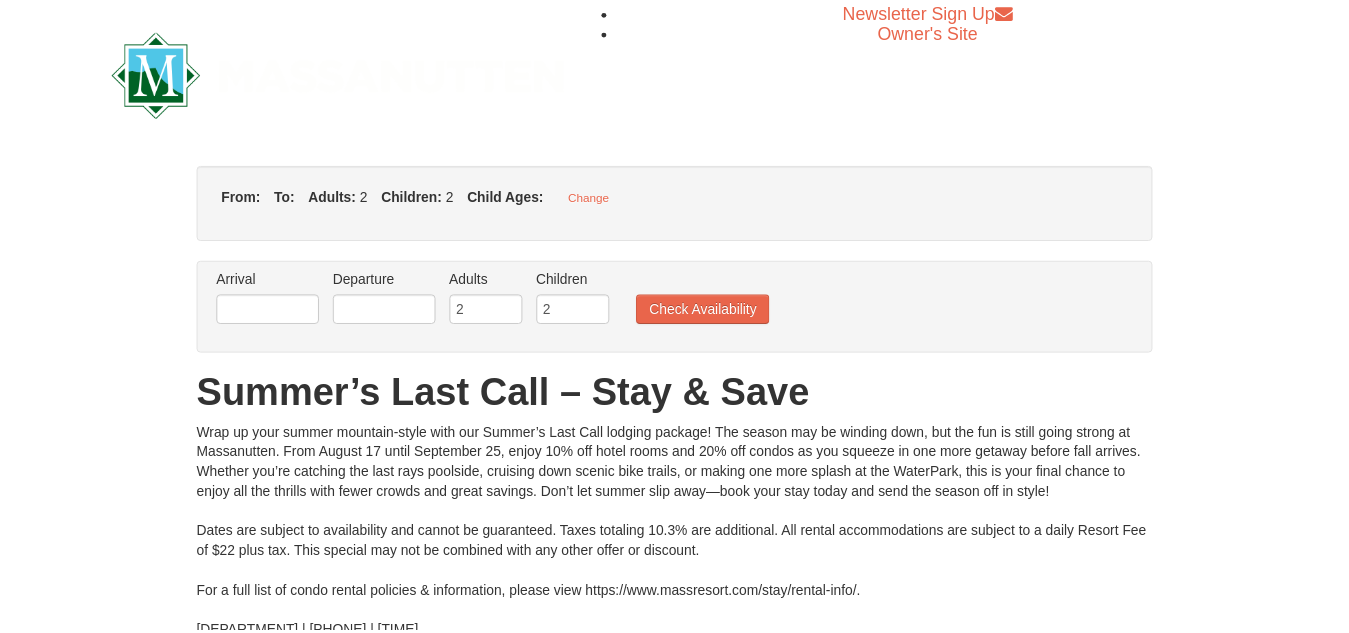 scroll, scrollTop: 0, scrollLeft: 0, axis: both 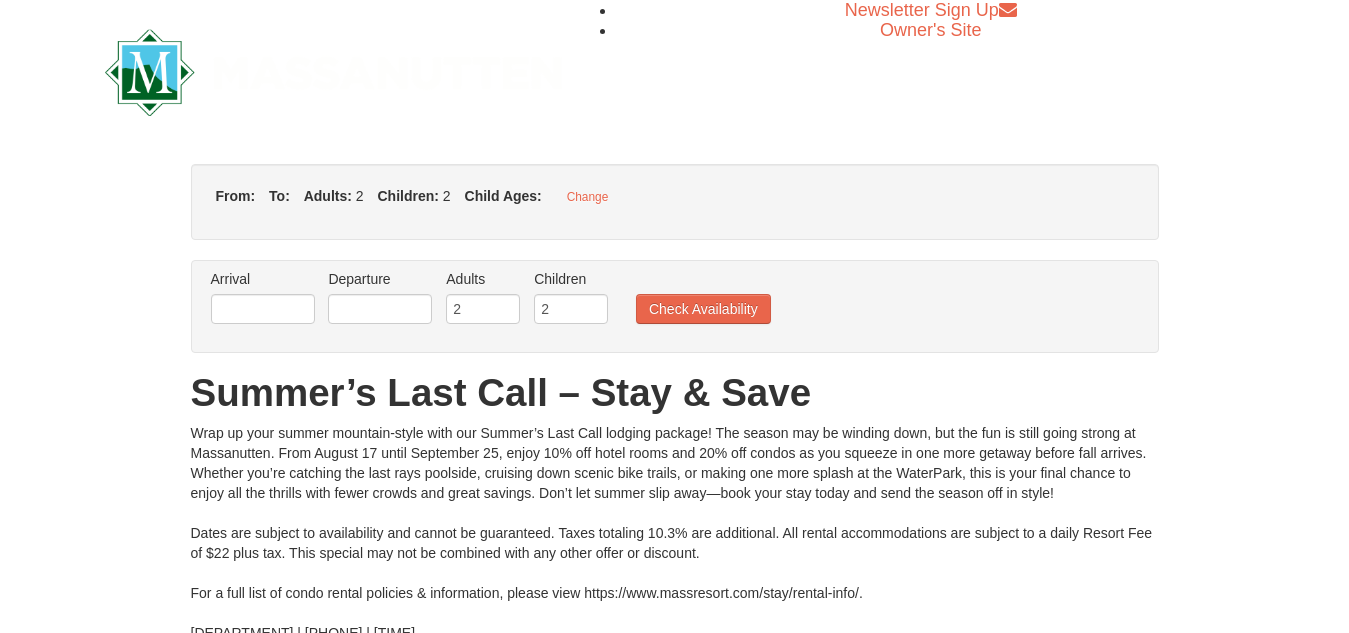 type on "08/17/2025" 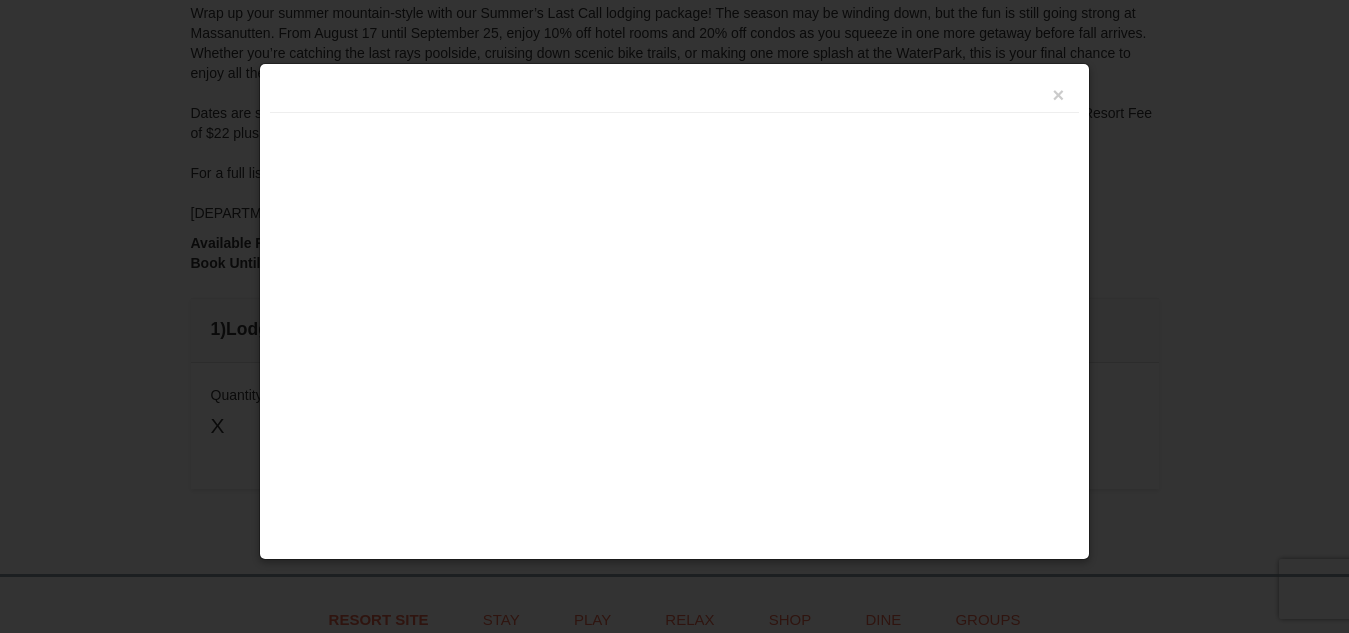 scroll, scrollTop: 0, scrollLeft: 0, axis: both 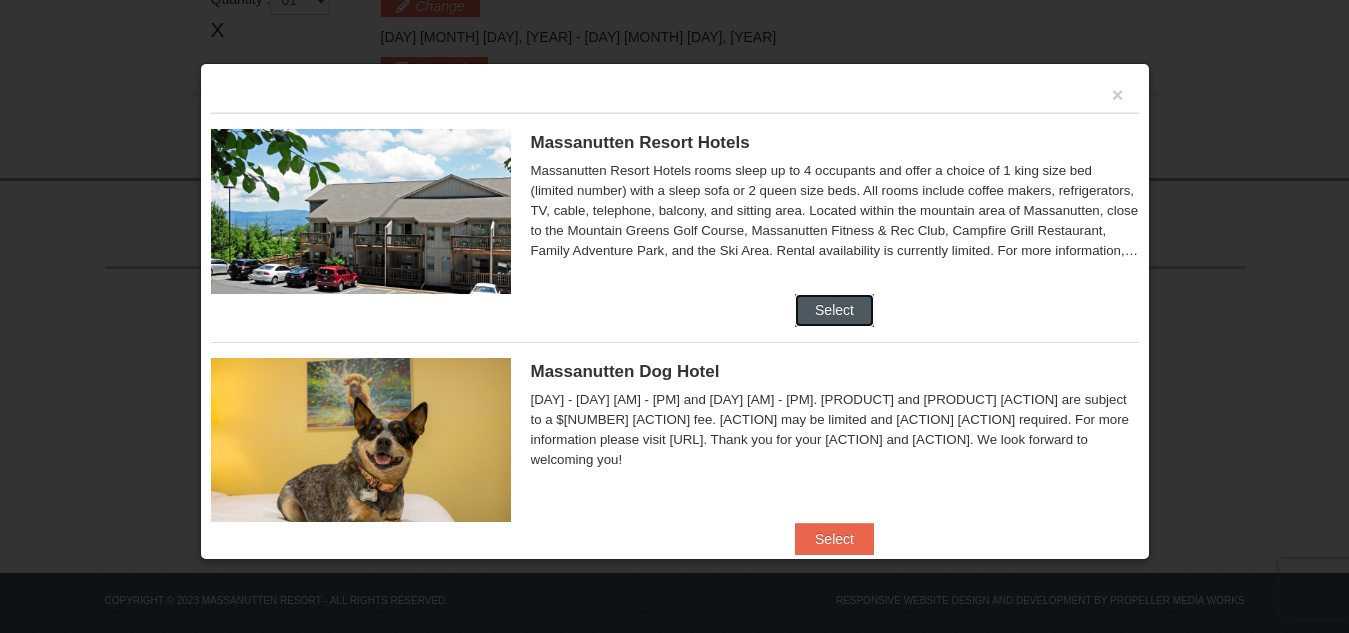 click on "Select" at bounding box center [834, 310] 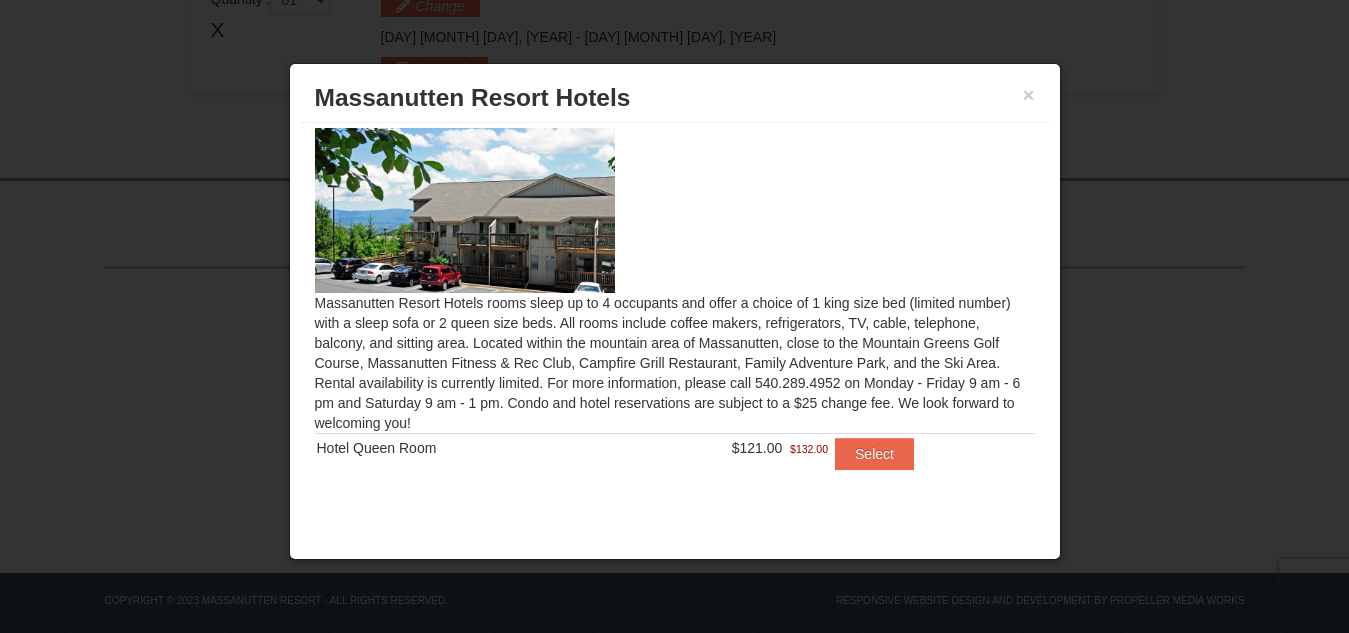 scroll, scrollTop: 0, scrollLeft: 0, axis: both 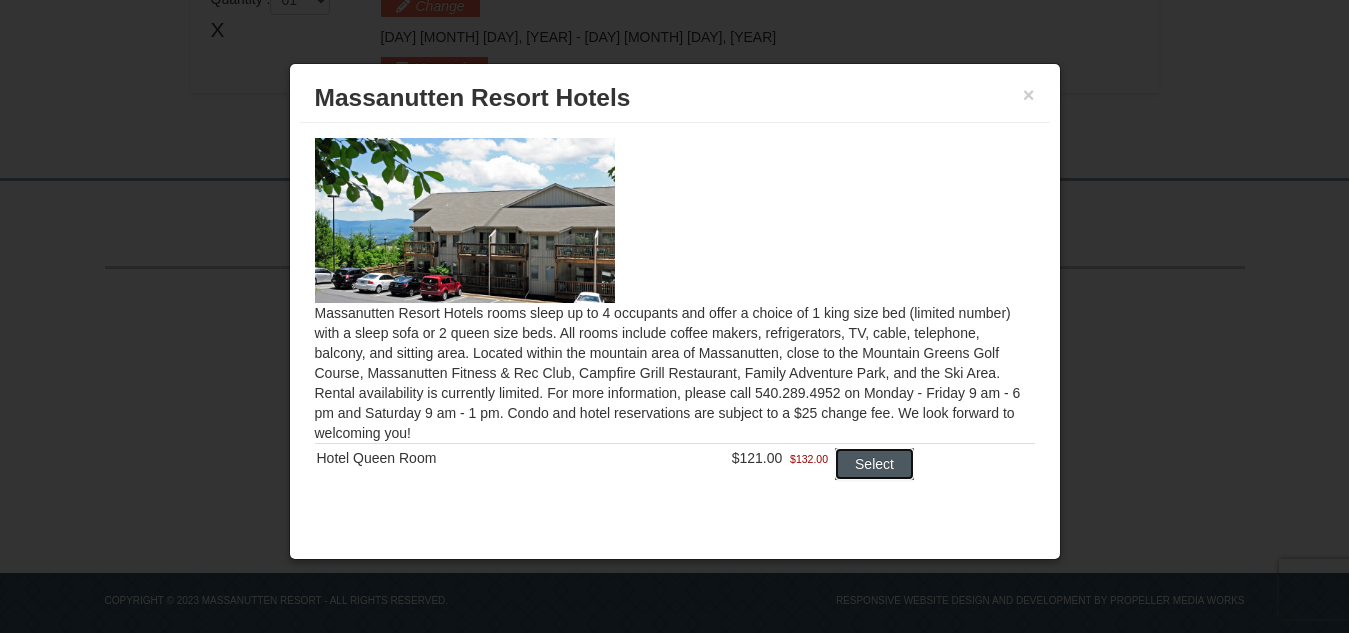 click on "Select" at bounding box center (874, 464) 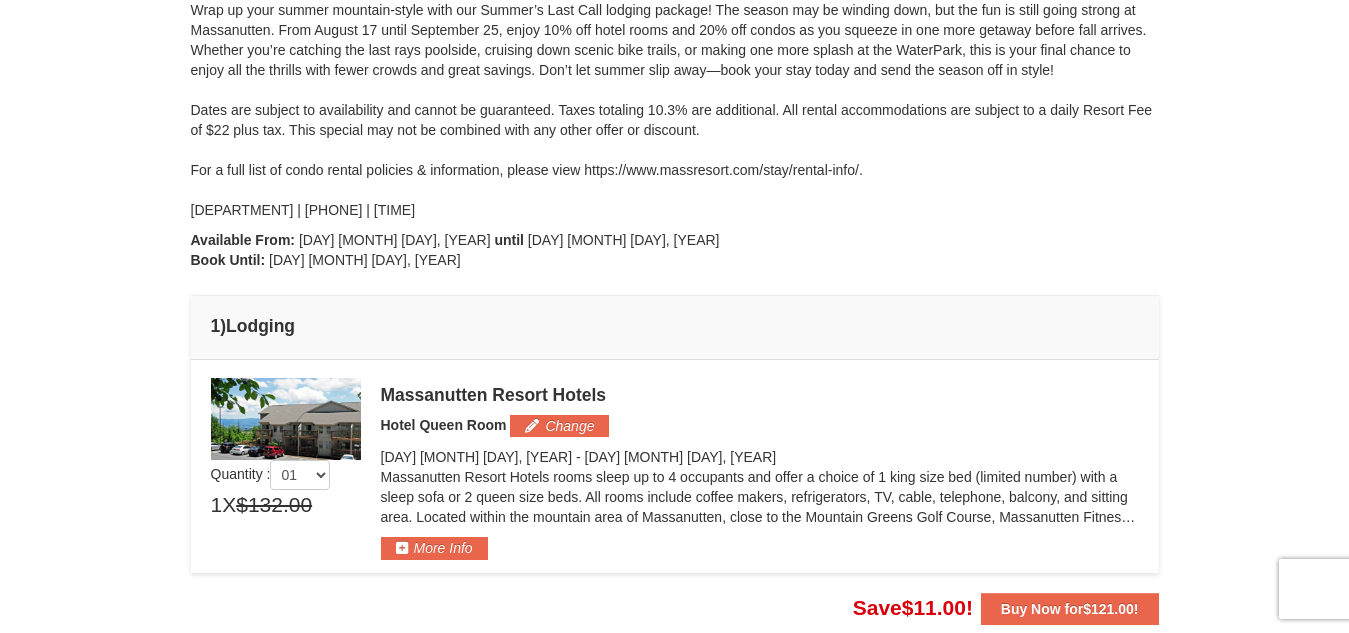scroll, scrollTop: 277, scrollLeft: 0, axis: vertical 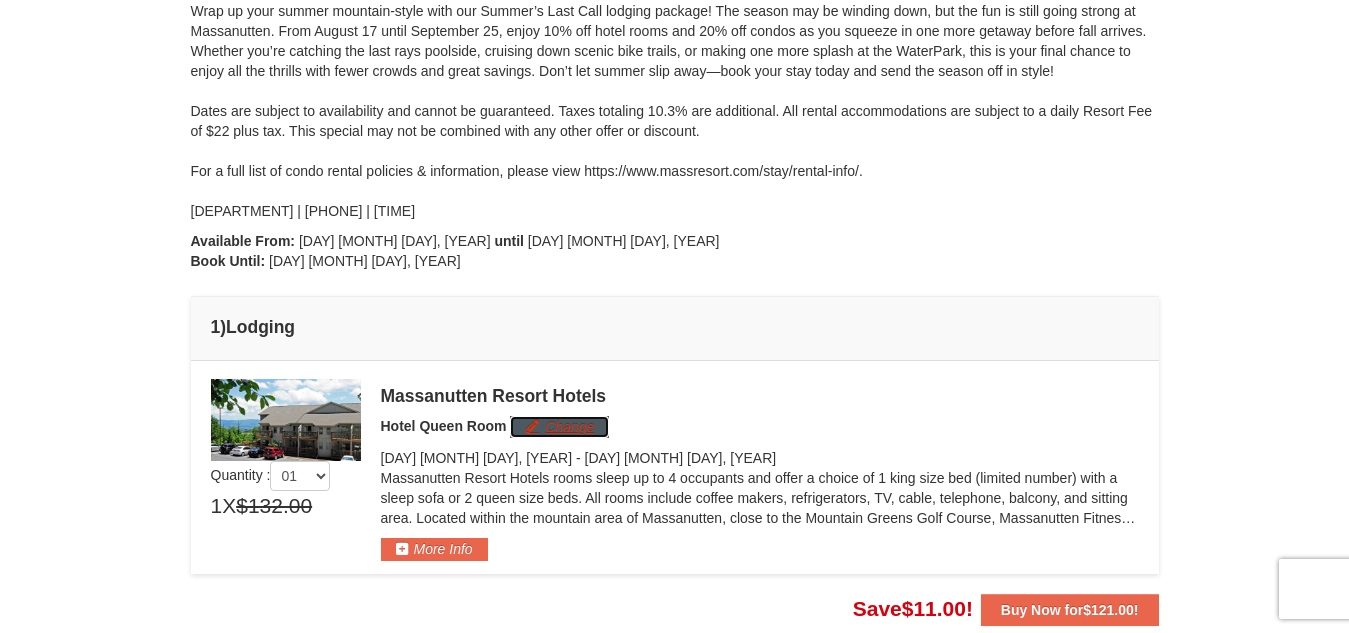 click on "Change" at bounding box center (559, 427) 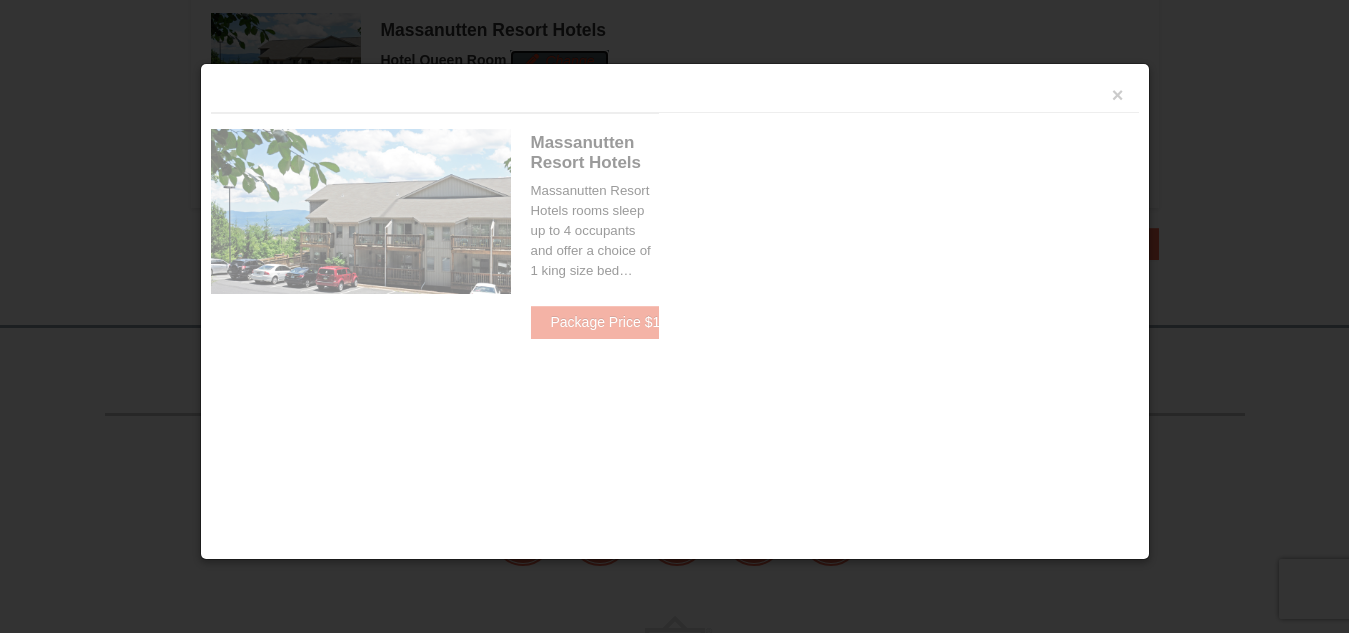 scroll, scrollTop: 656, scrollLeft: 0, axis: vertical 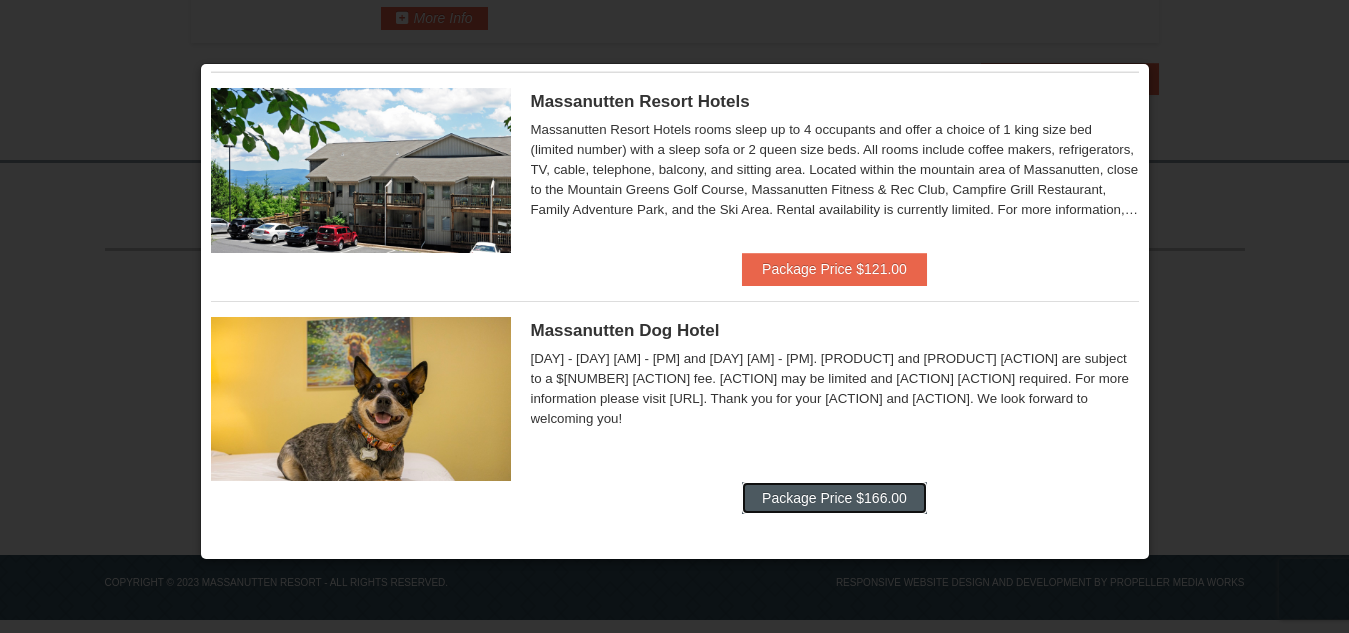 click on "Package Price $166.00" at bounding box center [834, 498] 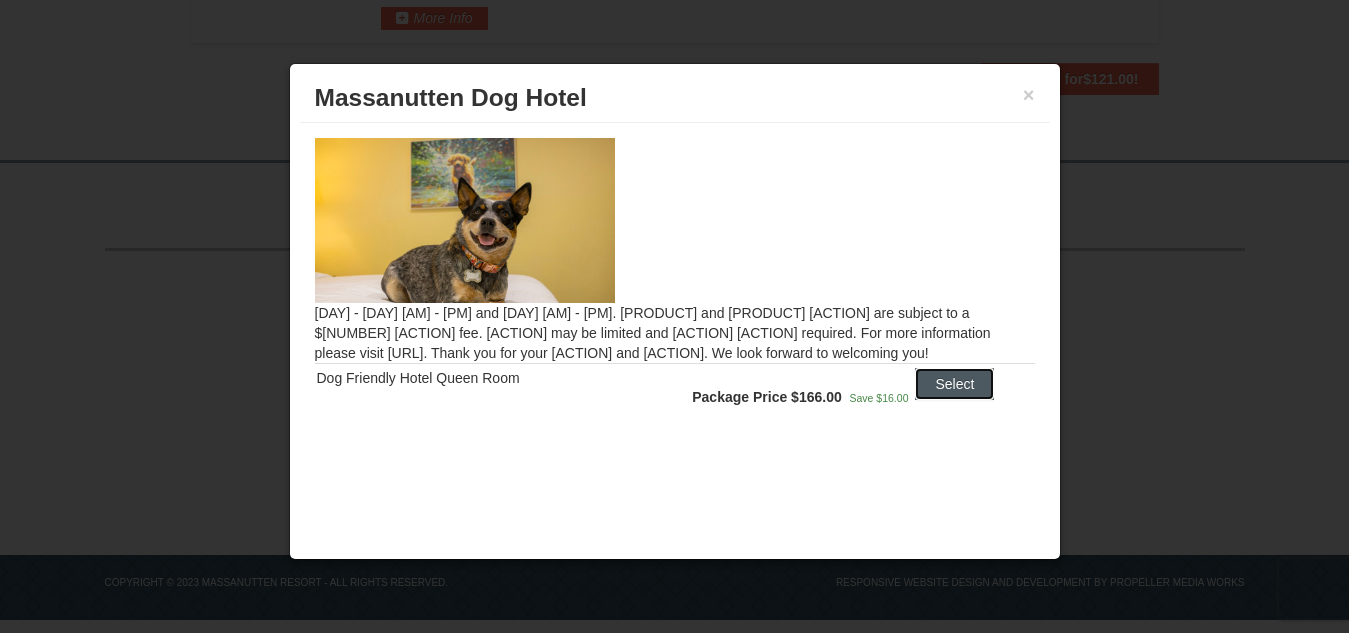 click on "Select" at bounding box center (954, 384) 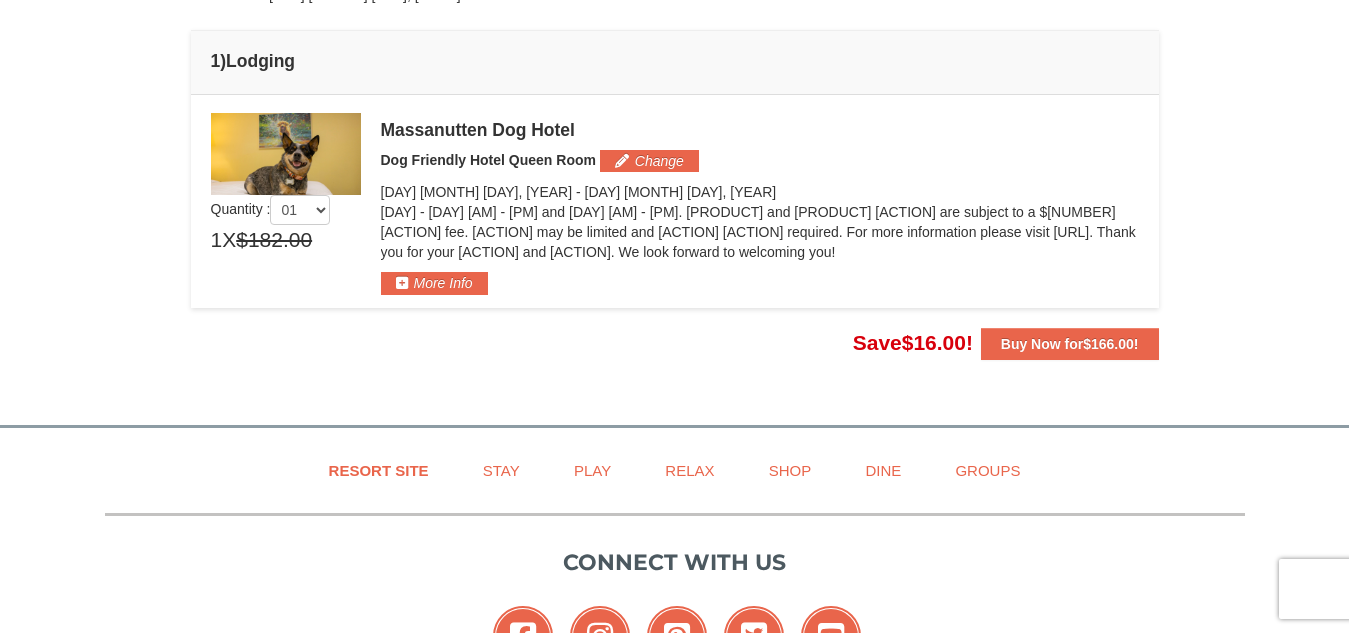 scroll, scrollTop: 542, scrollLeft: 0, axis: vertical 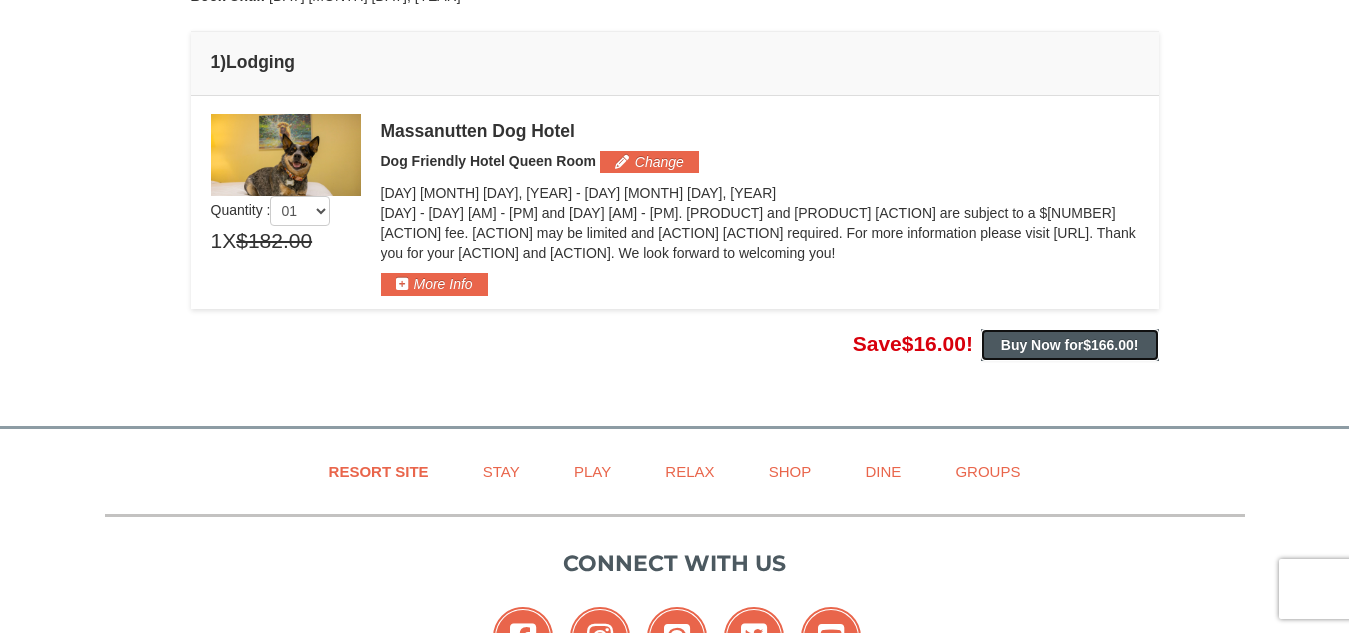 click on "Buy Now for
$166.00 !" at bounding box center [1070, 345] 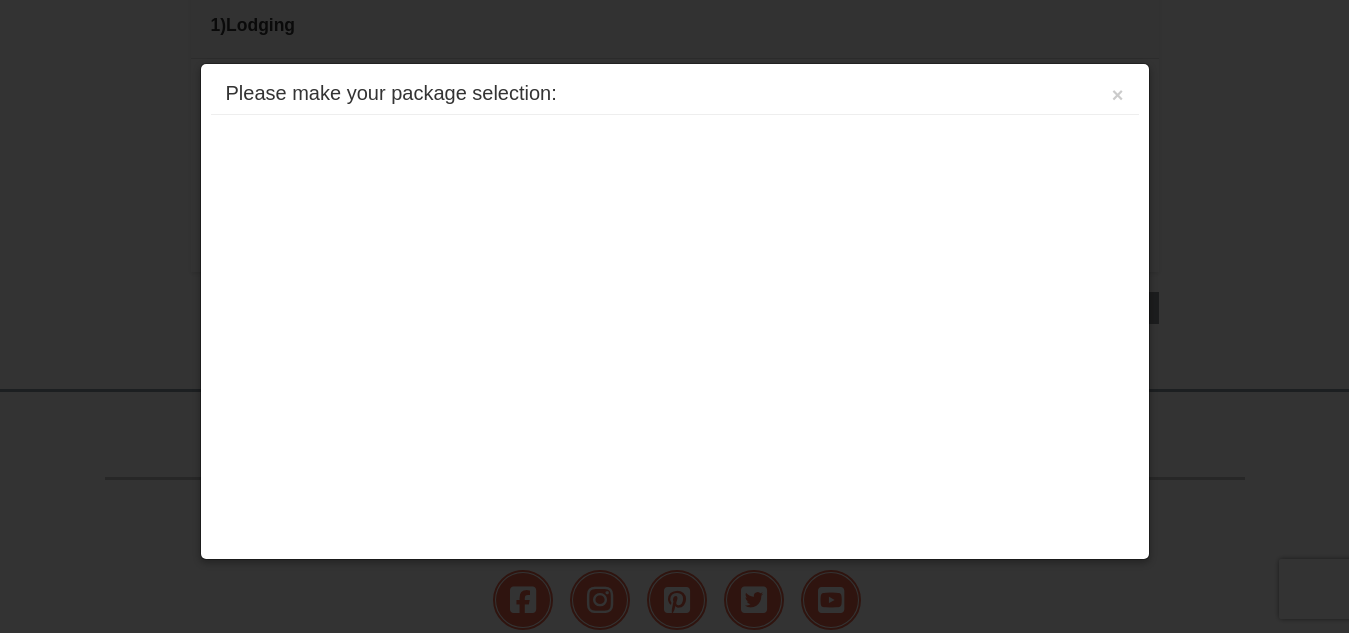 scroll, scrollTop: 609, scrollLeft: 0, axis: vertical 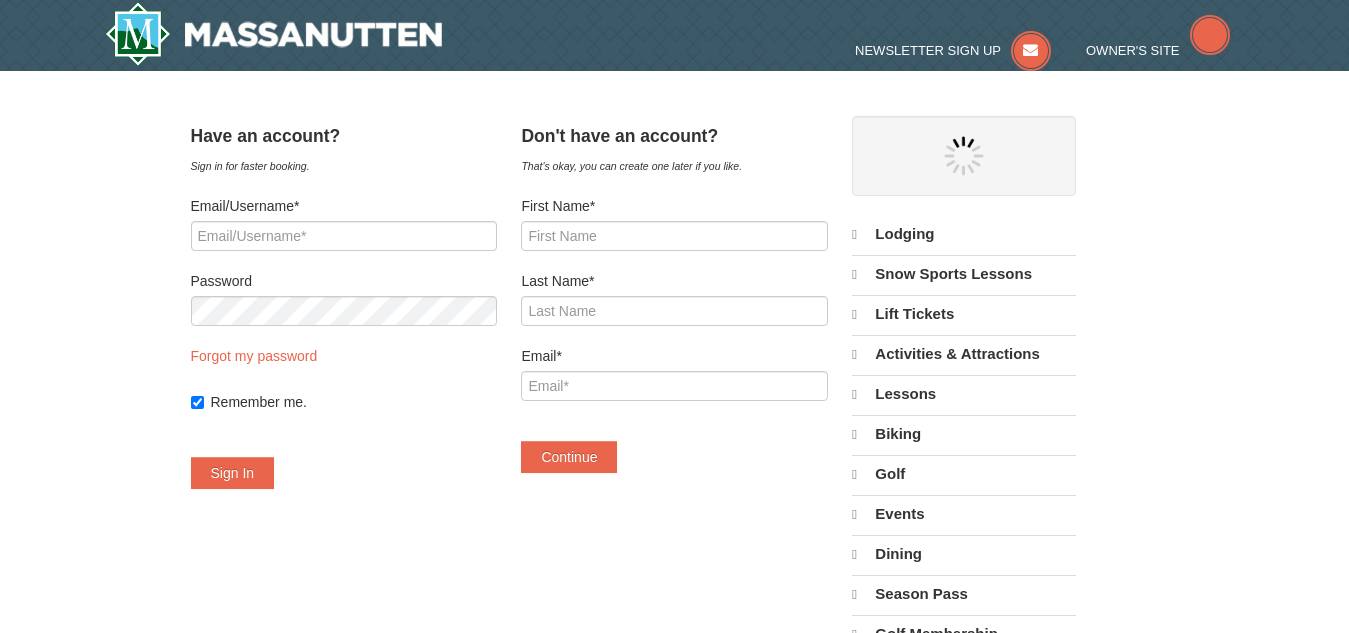 select on "8" 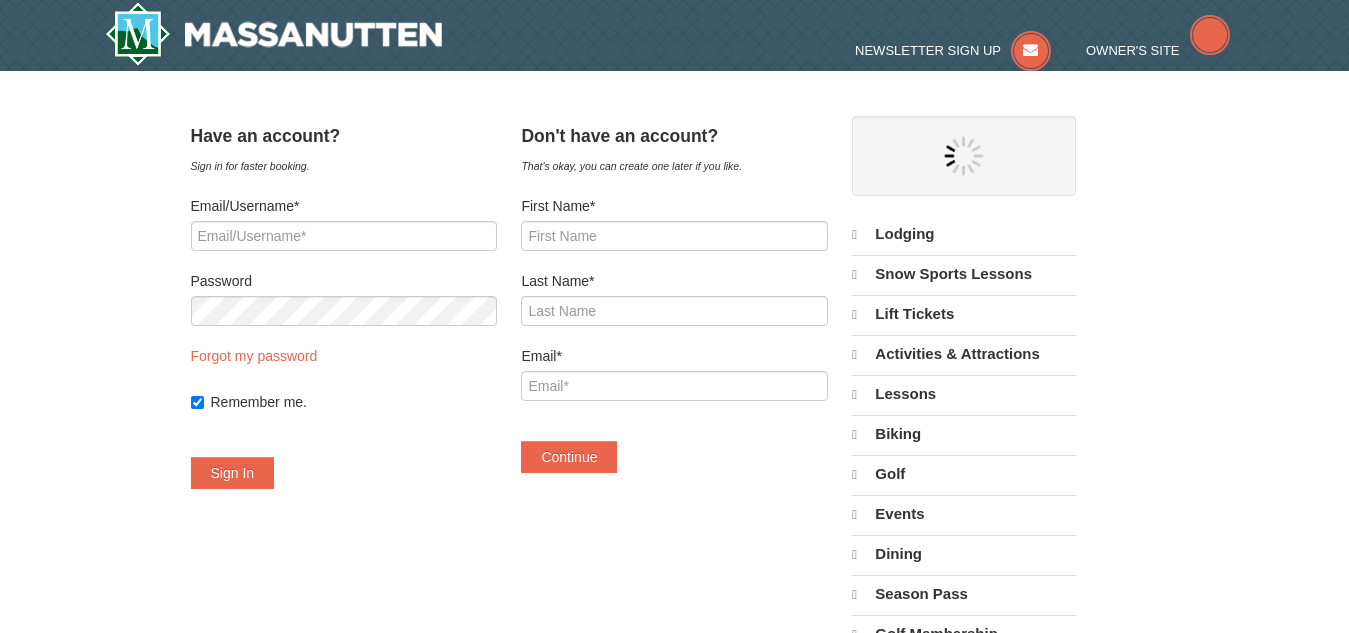 select on "8" 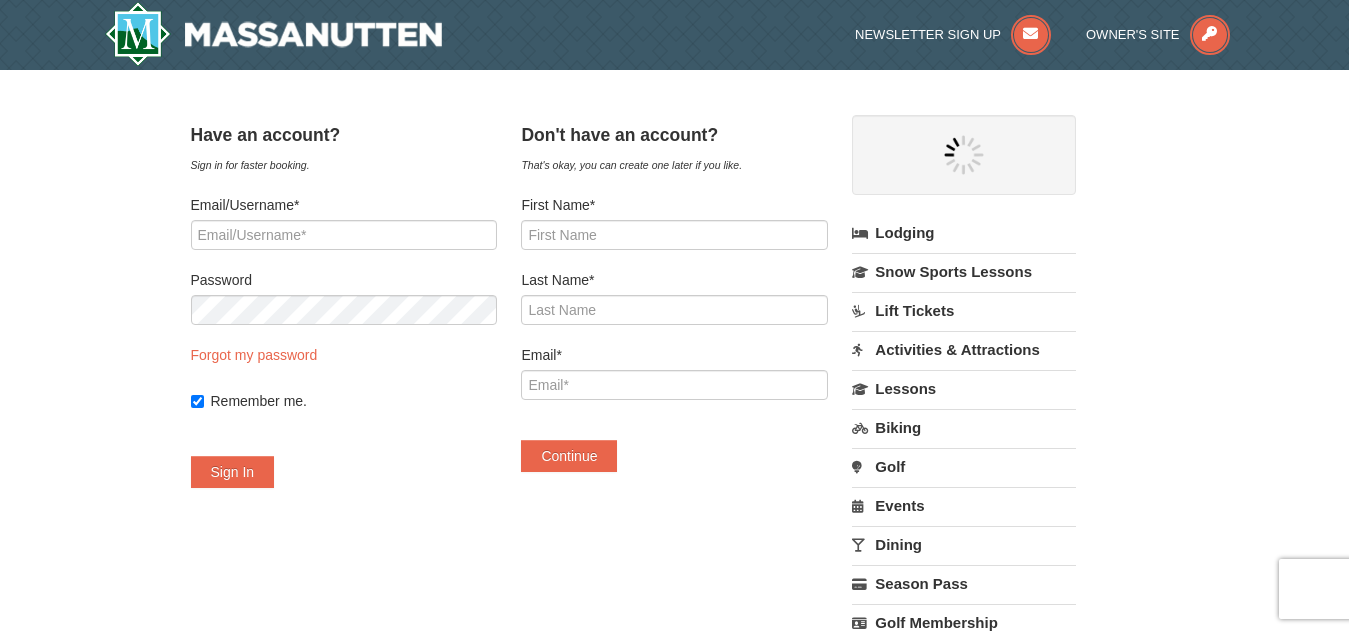 scroll, scrollTop: 0, scrollLeft: 0, axis: both 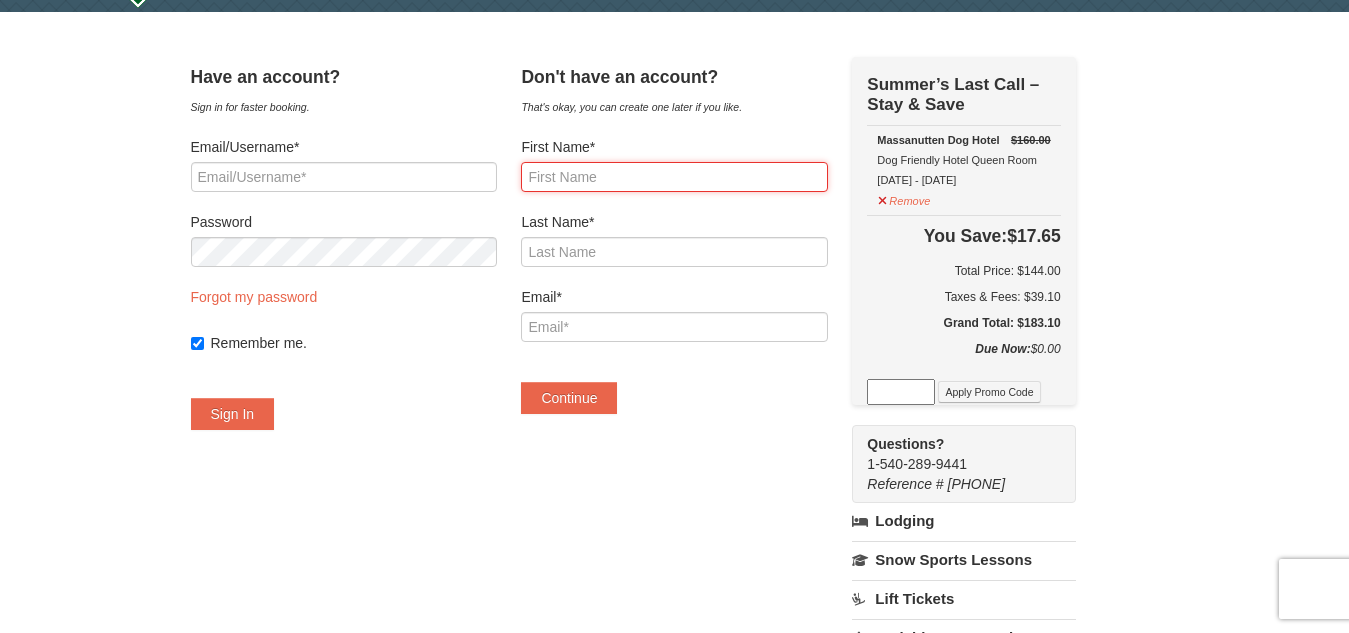 click on "First Name*" at bounding box center [674, 177] 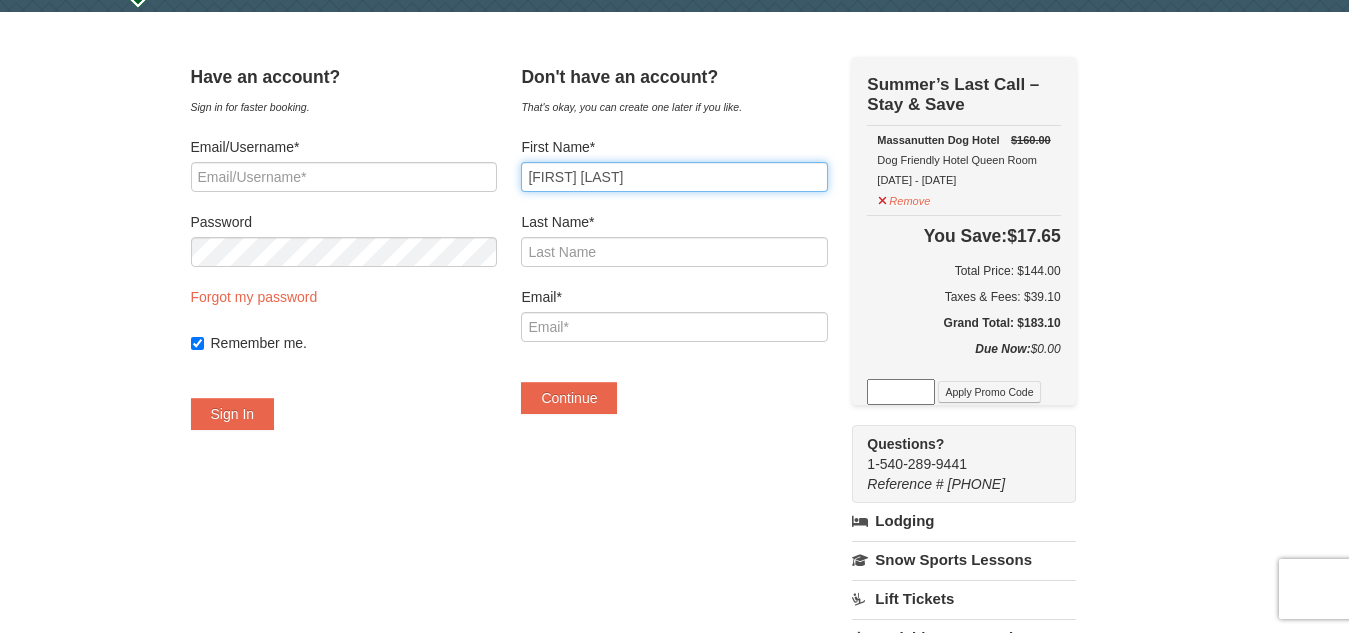 type on "[FIRST] [LAST]" 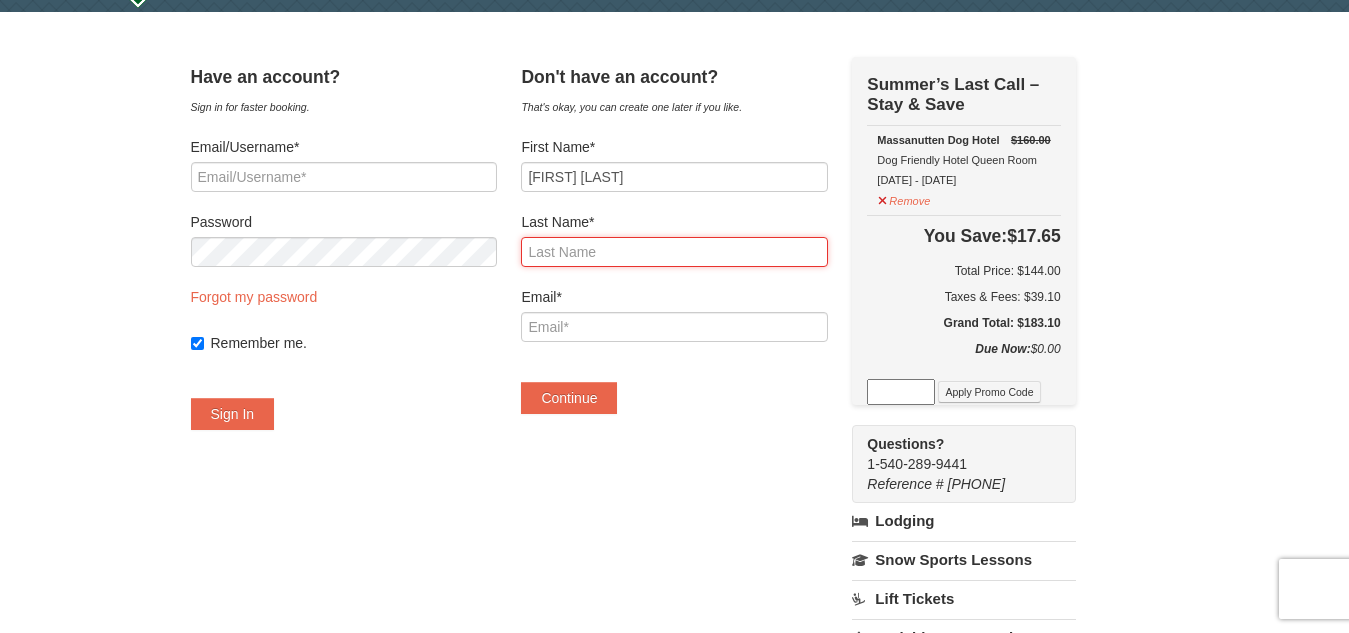click on "Last Name*" at bounding box center [674, 252] 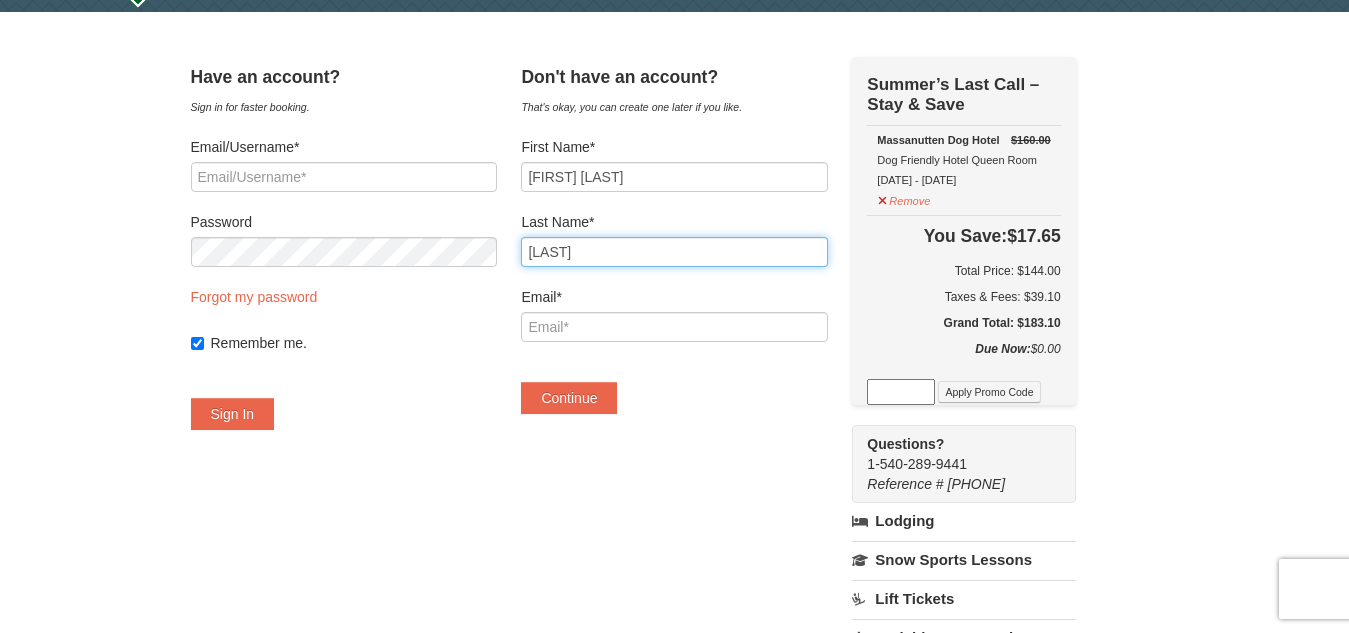 type on "Thompson" 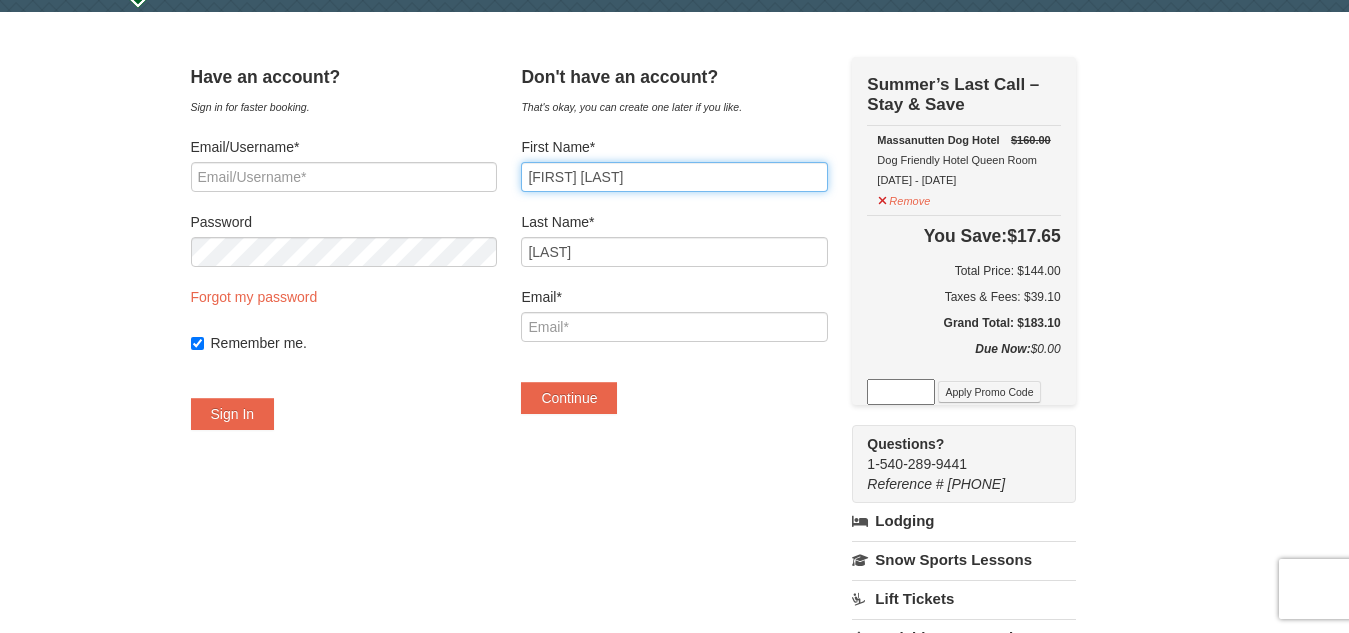 click on "Mark Thompson" at bounding box center (674, 177) 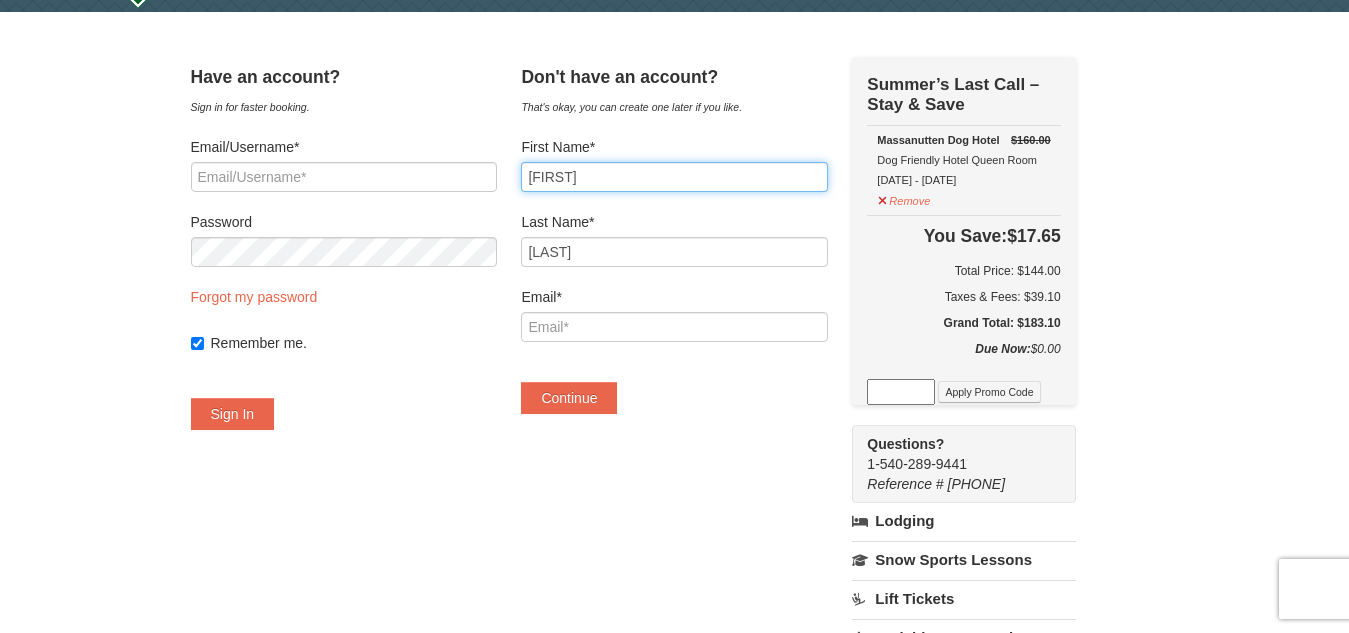 type on "Mark" 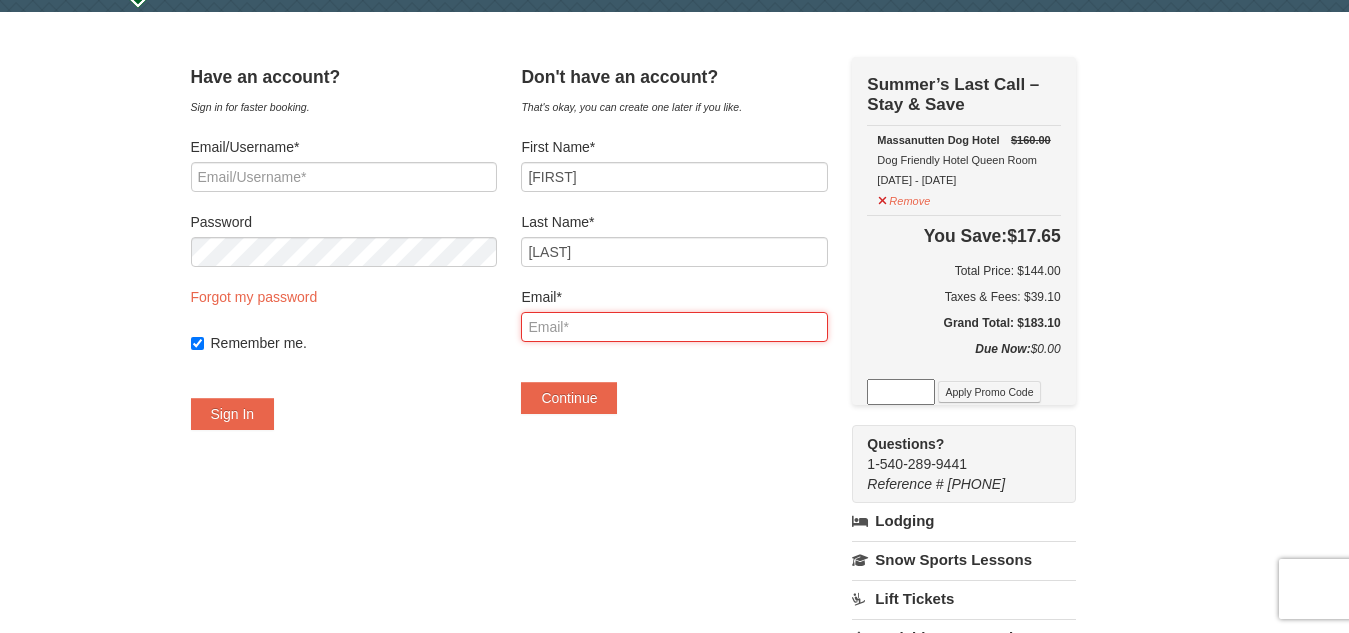 click on "Email*" at bounding box center [674, 327] 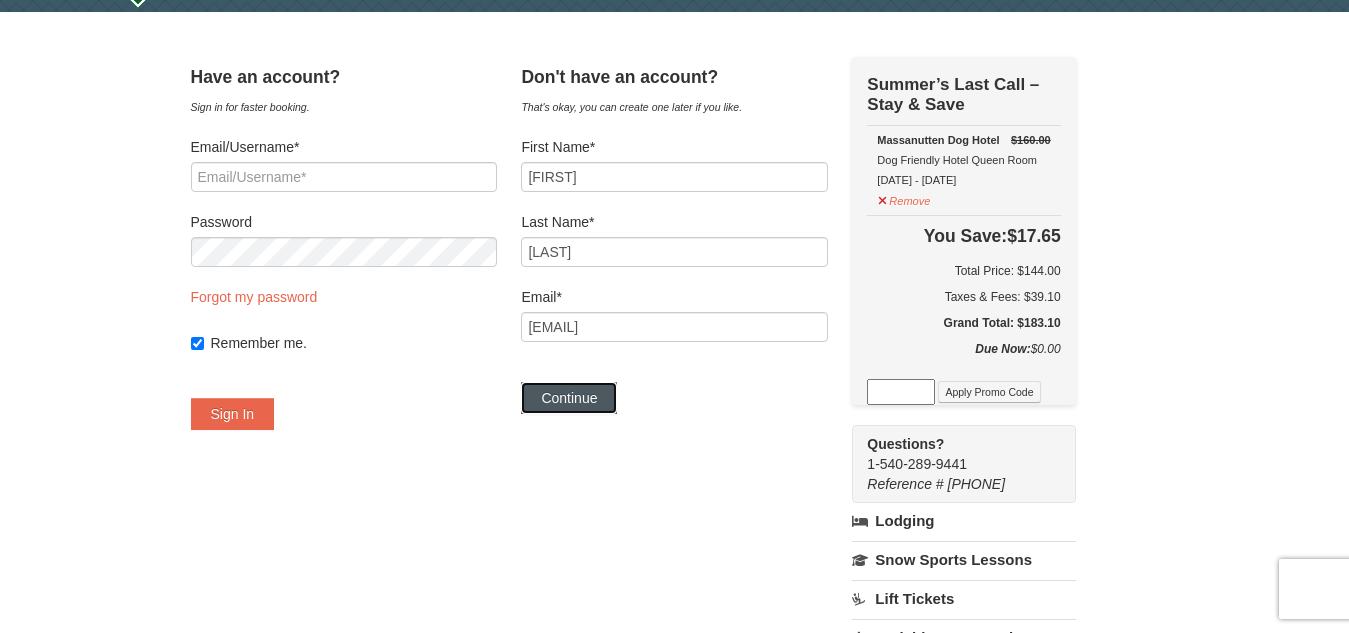 click on "Continue" at bounding box center (569, 398) 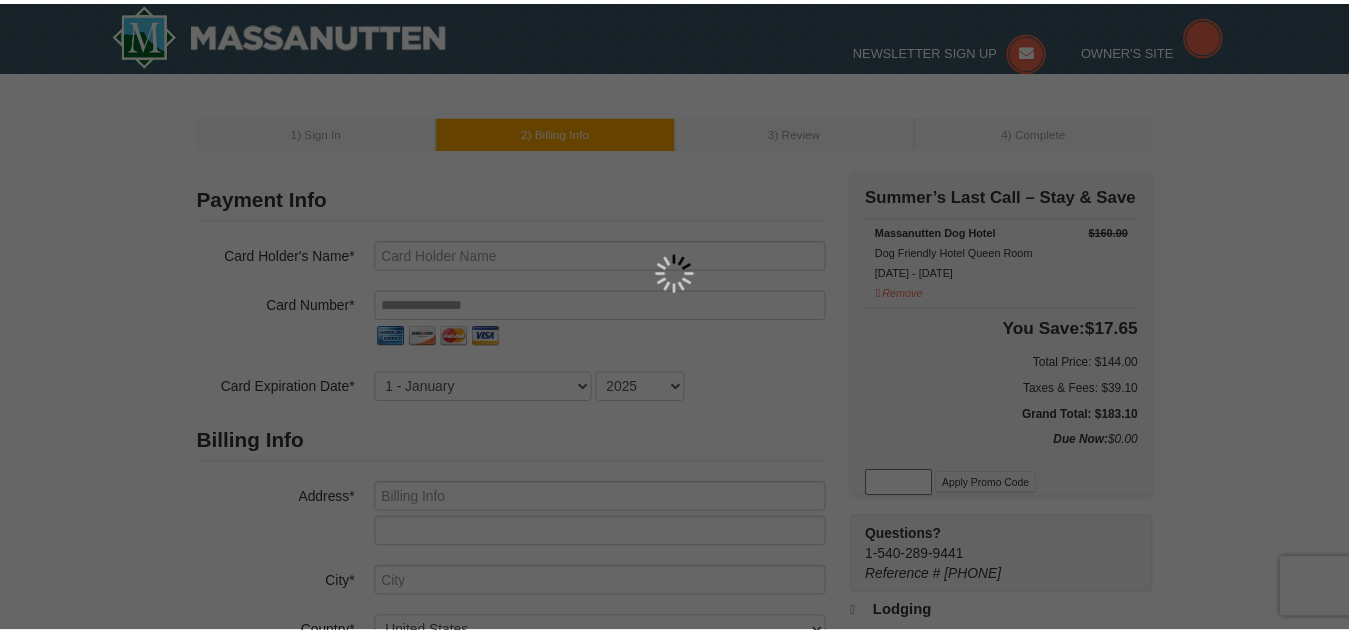 scroll, scrollTop: 0, scrollLeft: 0, axis: both 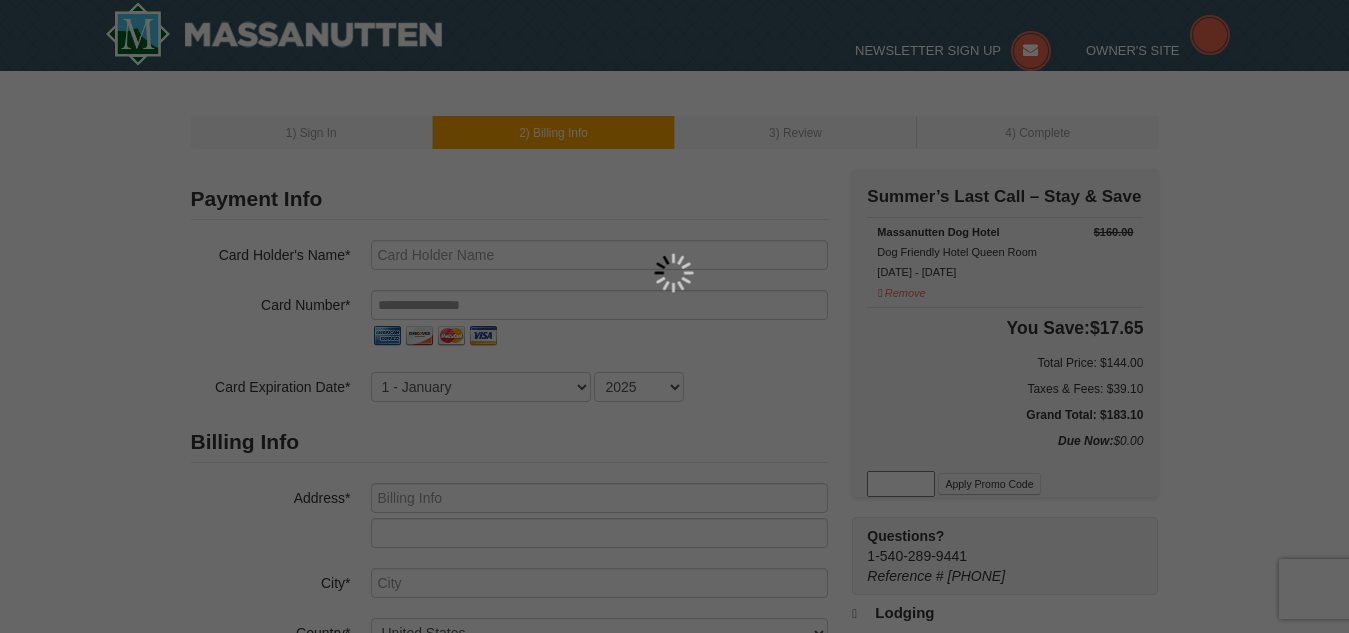 type on "Mark Thompson" 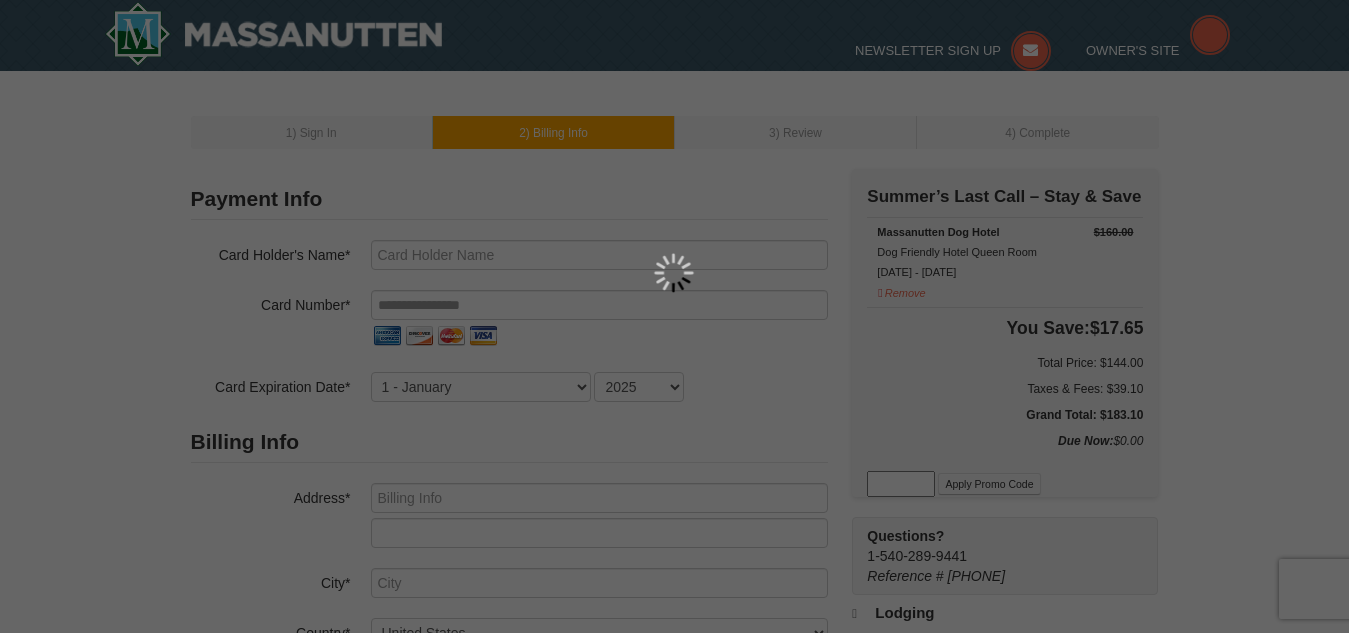 type on "Eazy2sides@gmail.com" 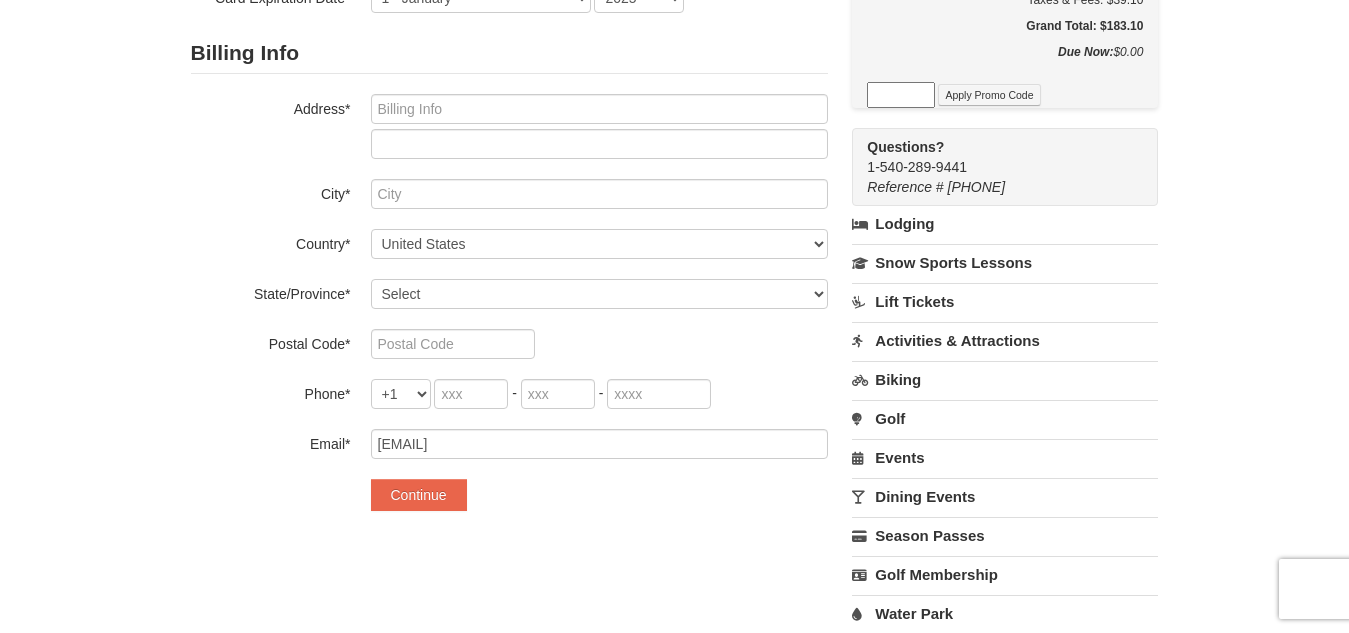 scroll, scrollTop: 389, scrollLeft: 0, axis: vertical 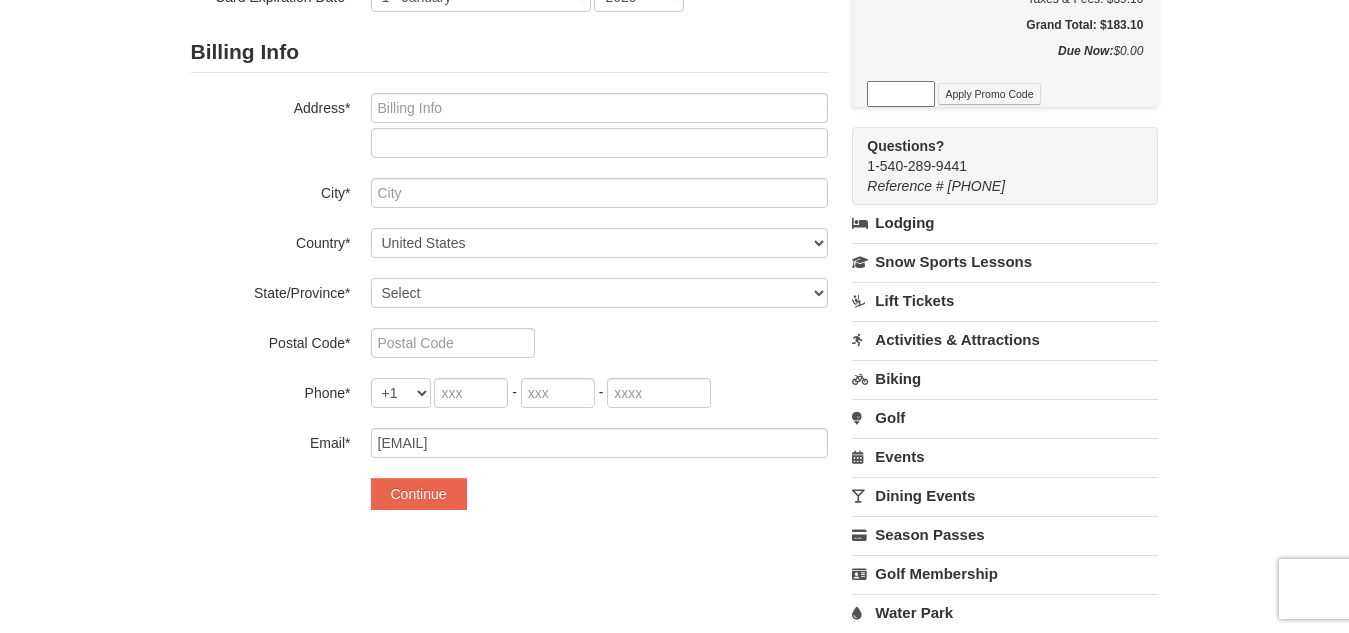 click on "Lodging" at bounding box center (1005, 223) 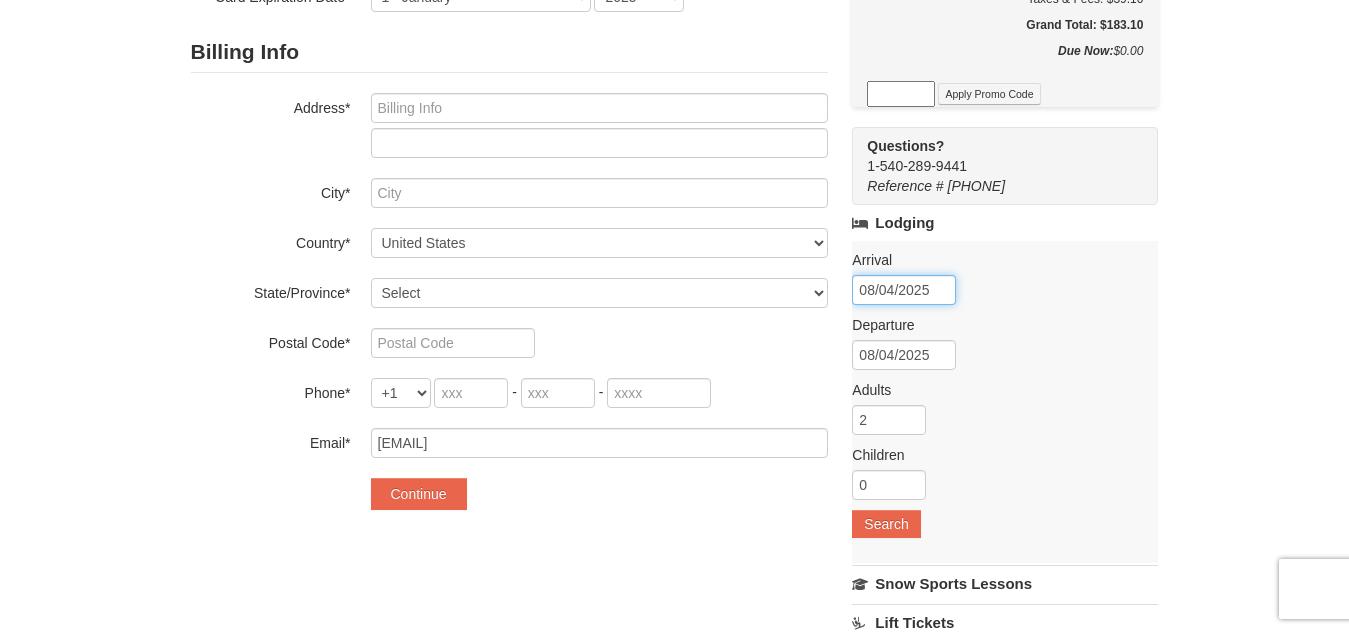 click on "08/04/2025" at bounding box center [904, 290] 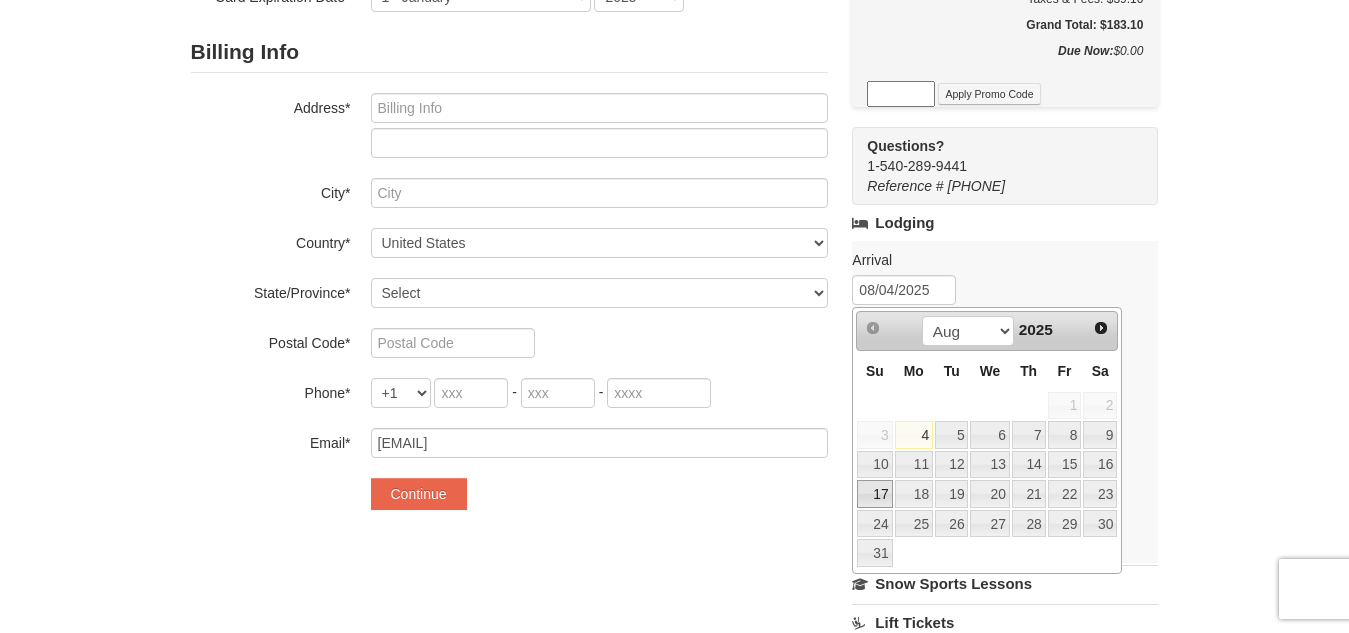 click on "17" at bounding box center [874, 494] 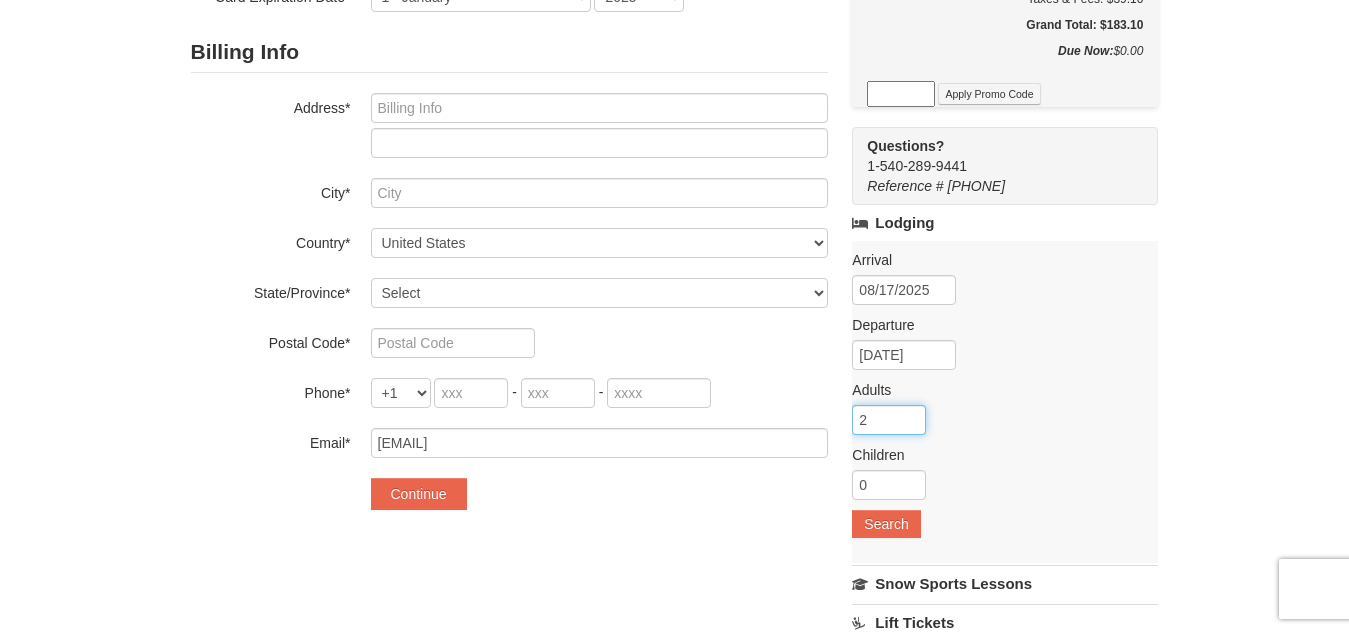 click on "2" at bounding box center [889, 420] 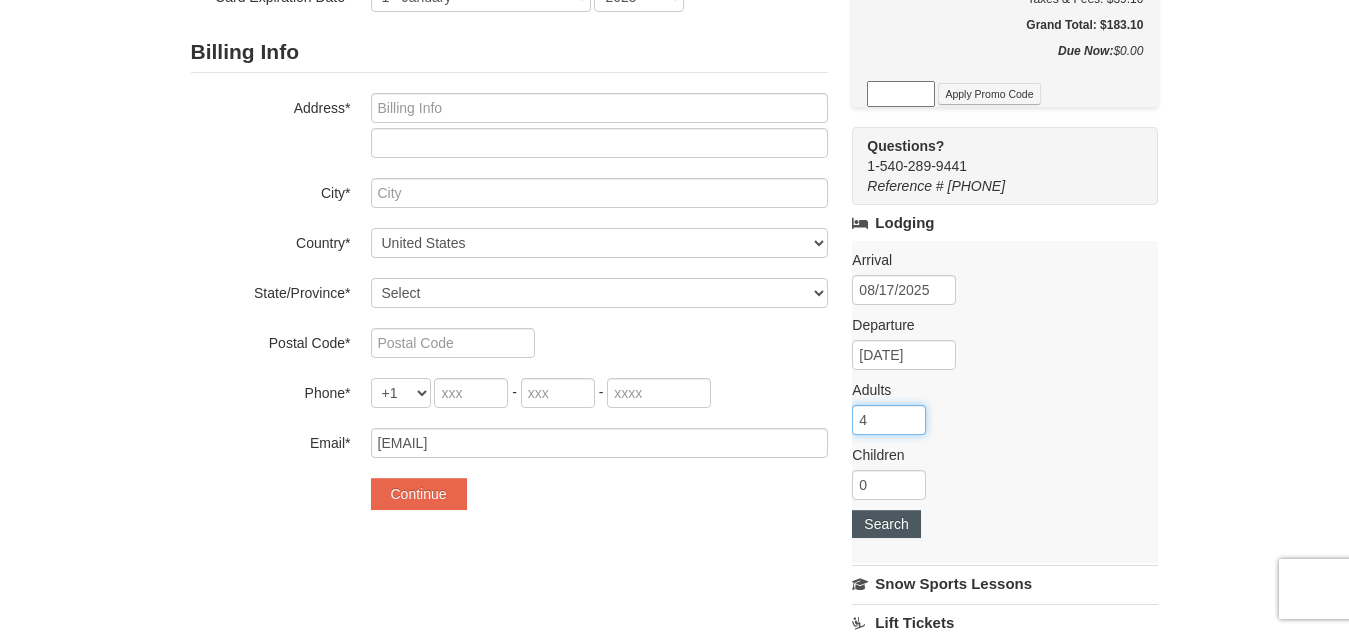 type on "4" 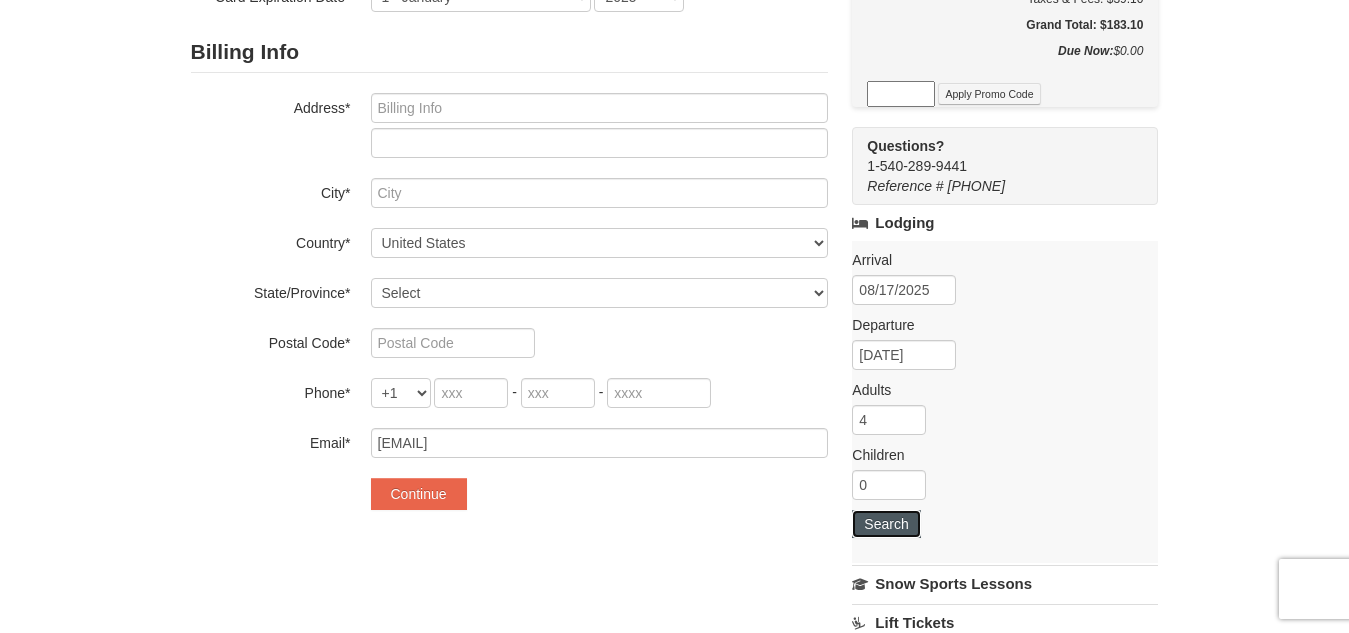 click on "Search" at bounding box center (886, 524) 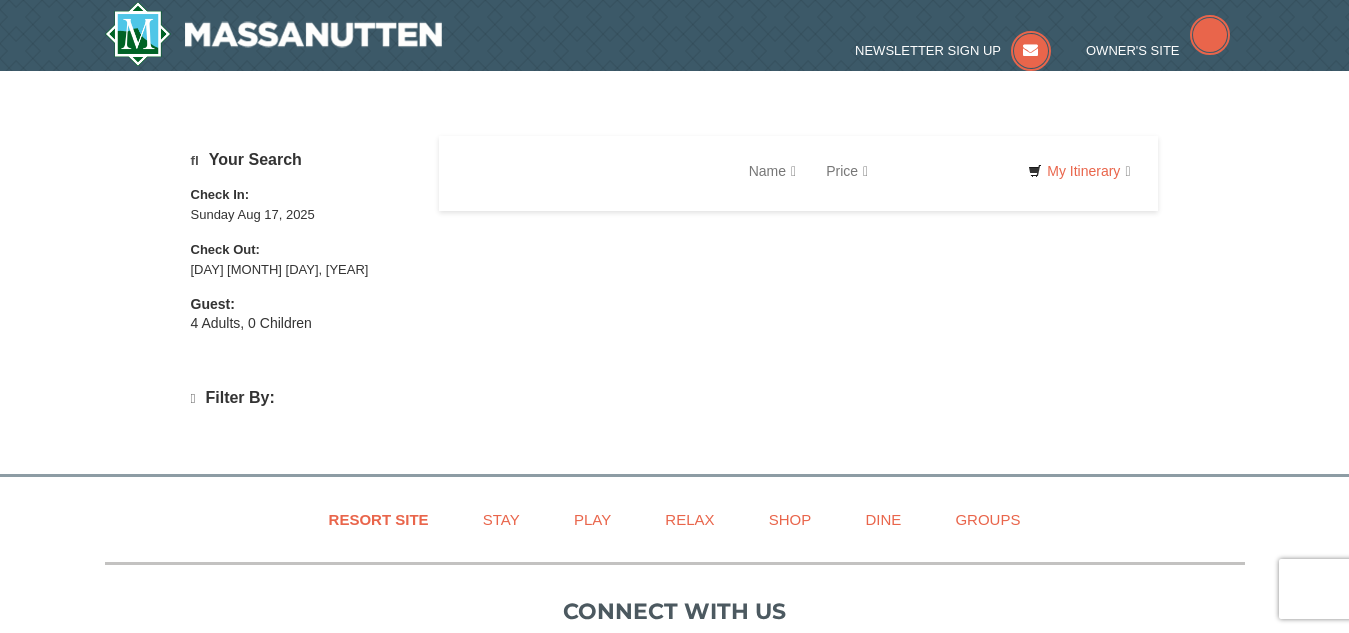 scroll, scrollTop: 0, scrollLeft: 0, axis: both 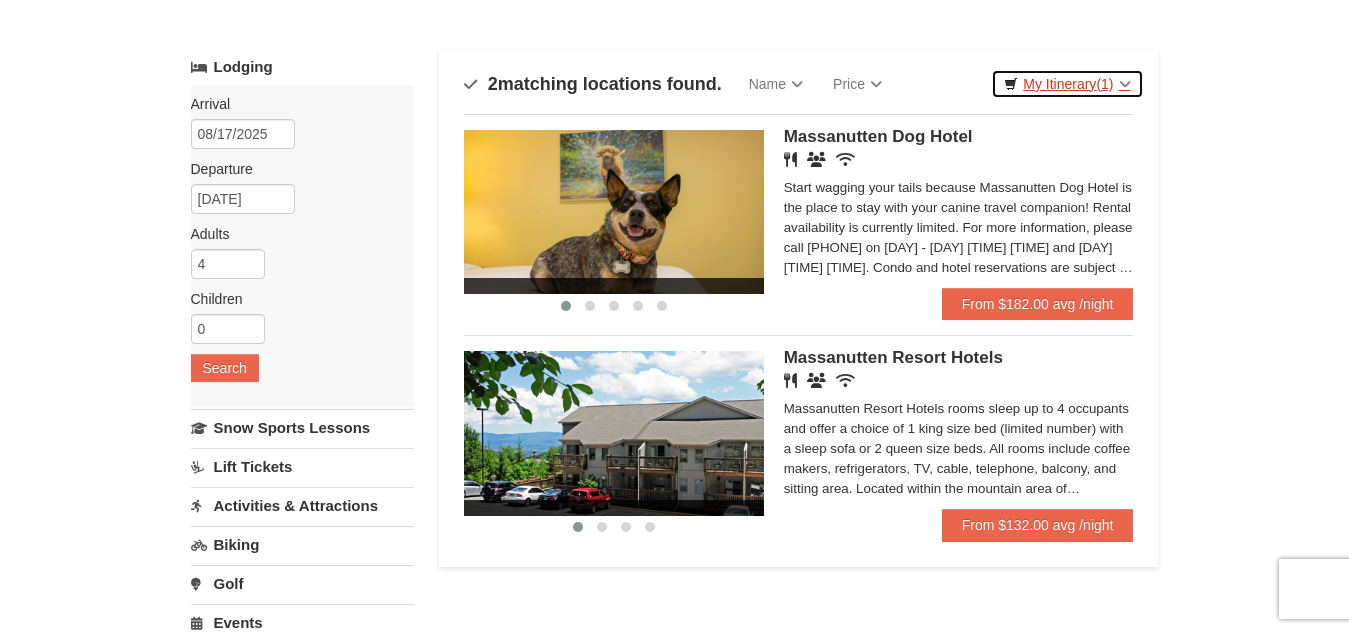 click on "My Itinerary (1)" at bounding box center [1067, 84] 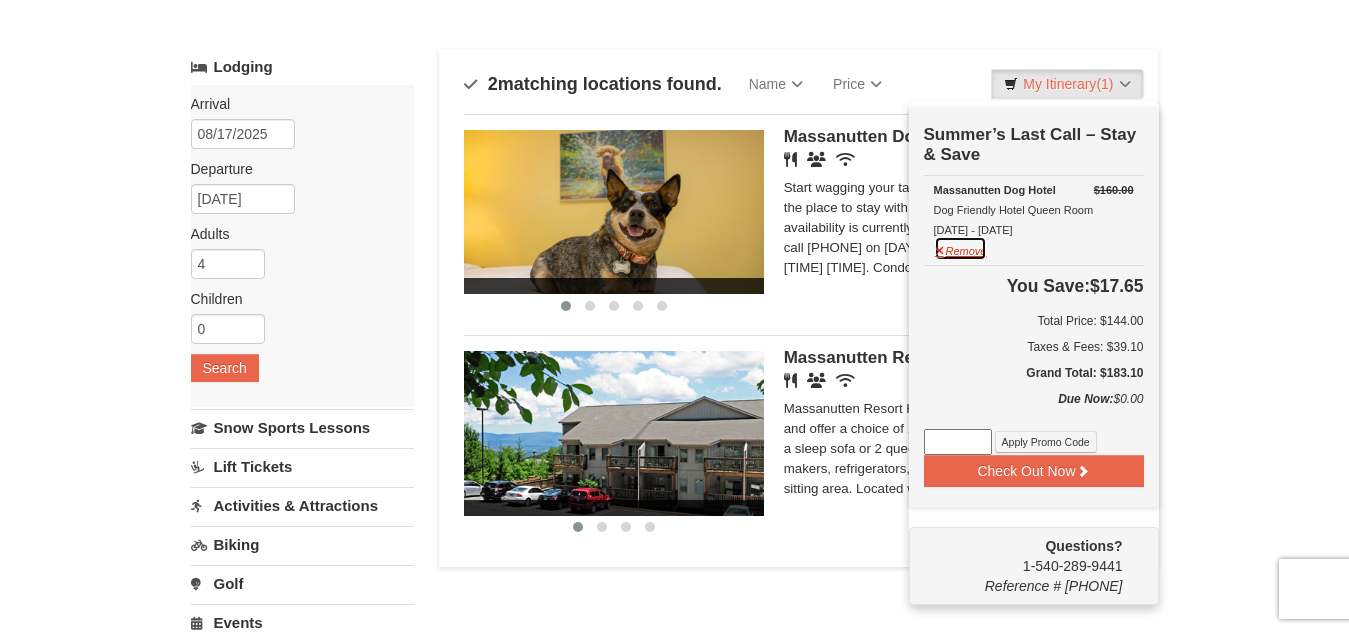click on "Remove" at bounding box center [961, 248] 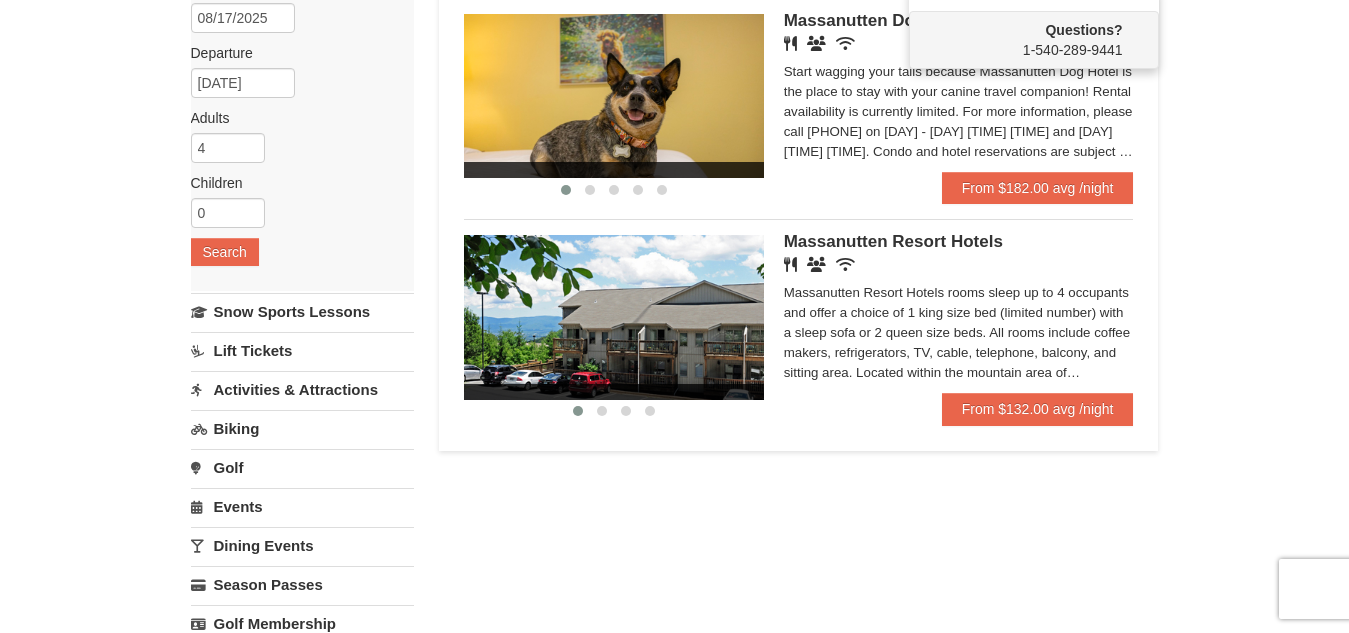 scroll, scrollTop: 0, scrollLeft: 0, axis: both 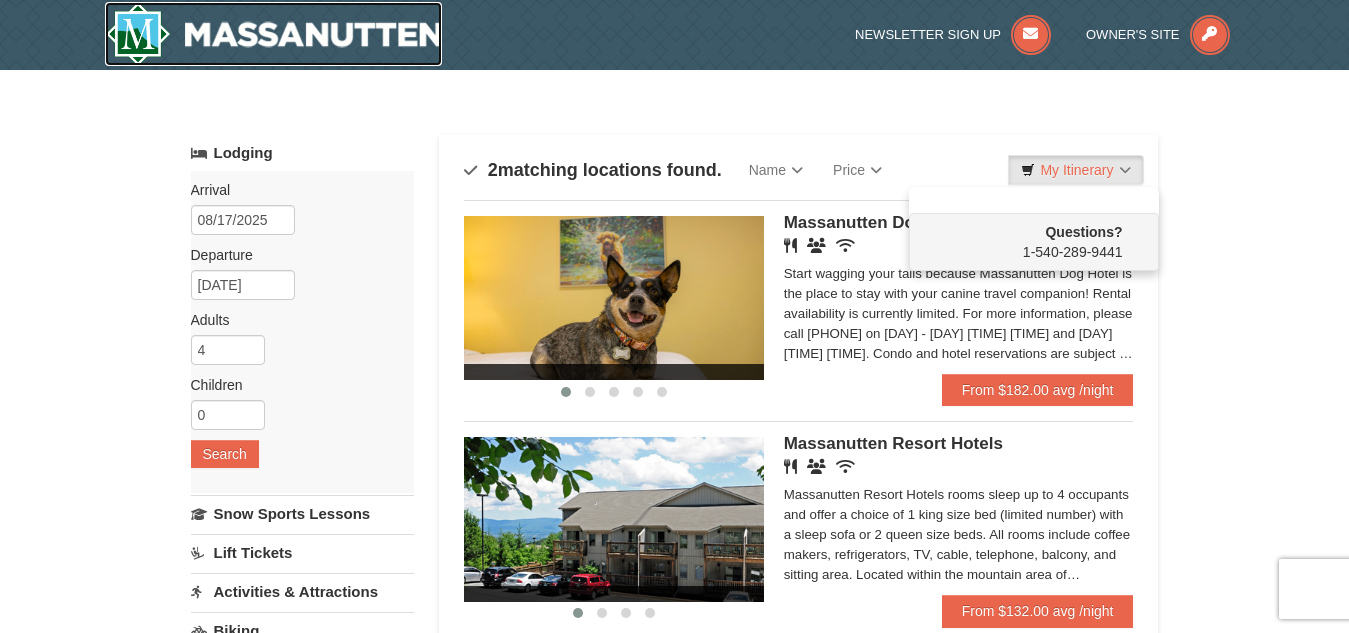 click at bounding box center (274, 34) 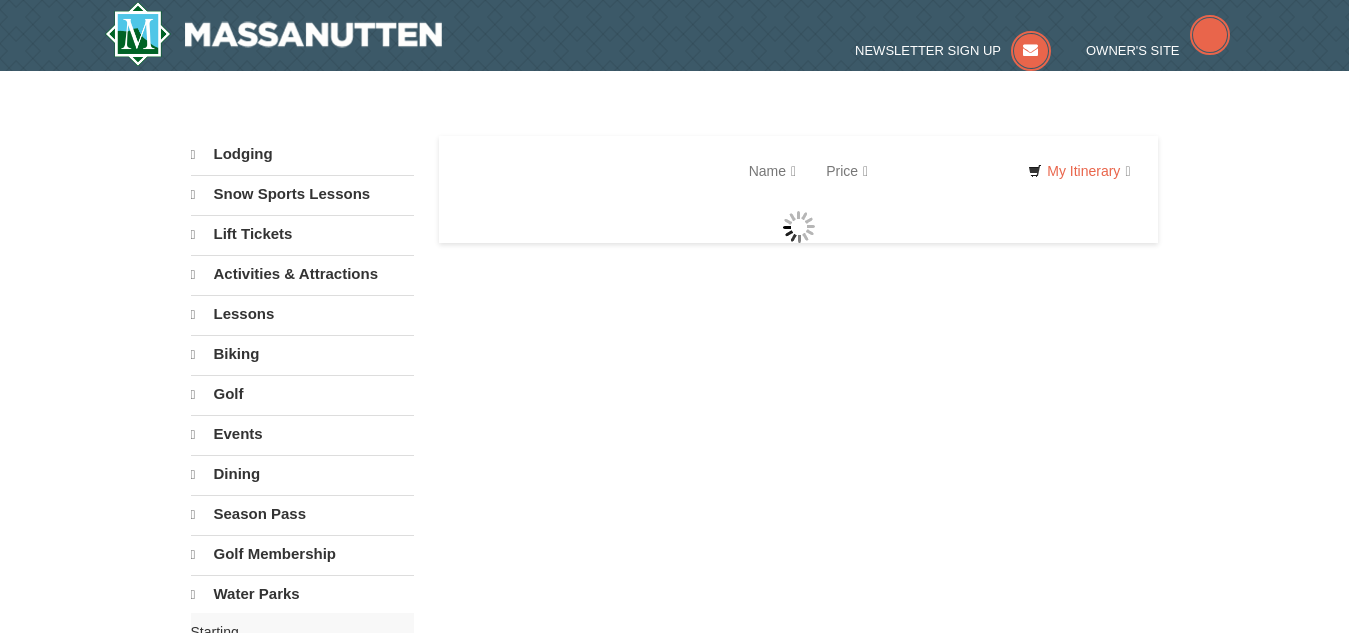 scroll, scrollTop: 0, scrollLeft: 0, axis: both 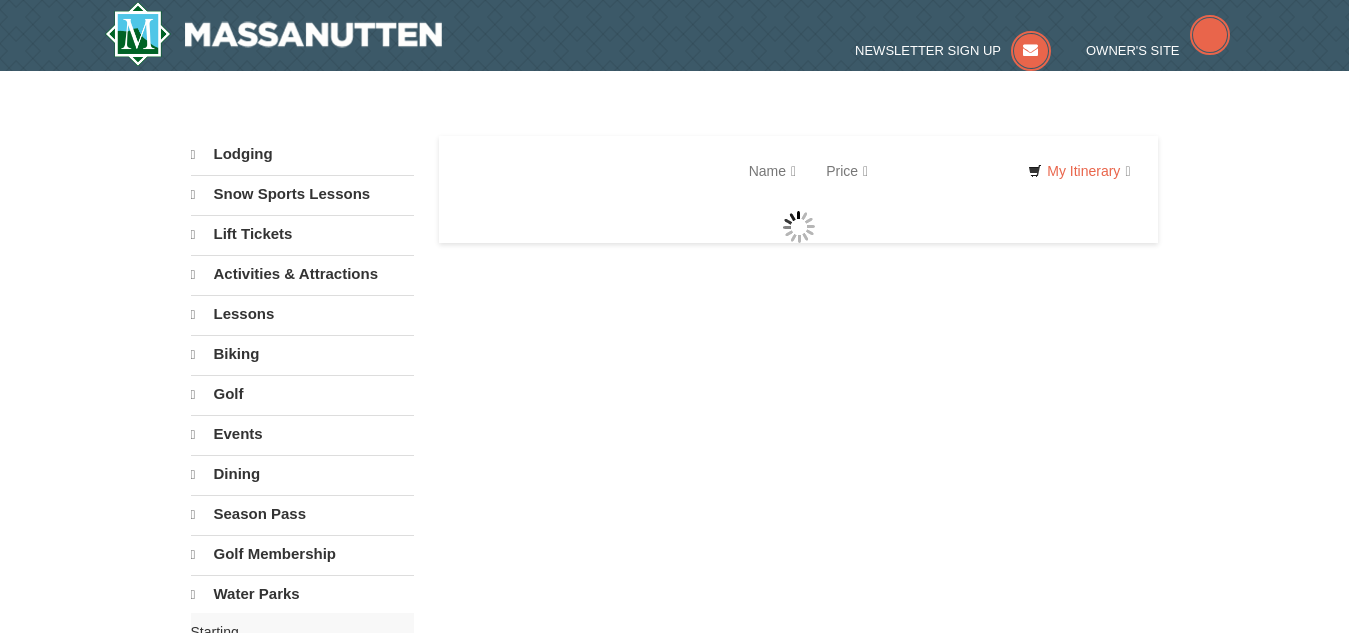 select on "8" 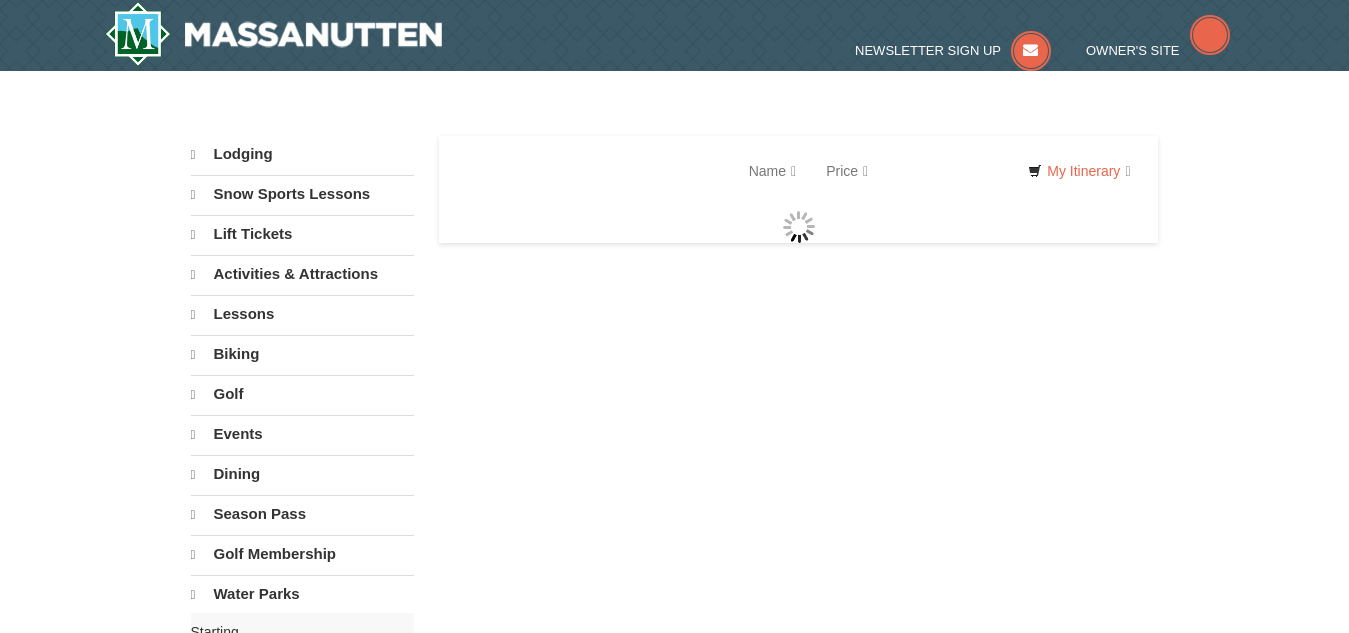 select on "8" 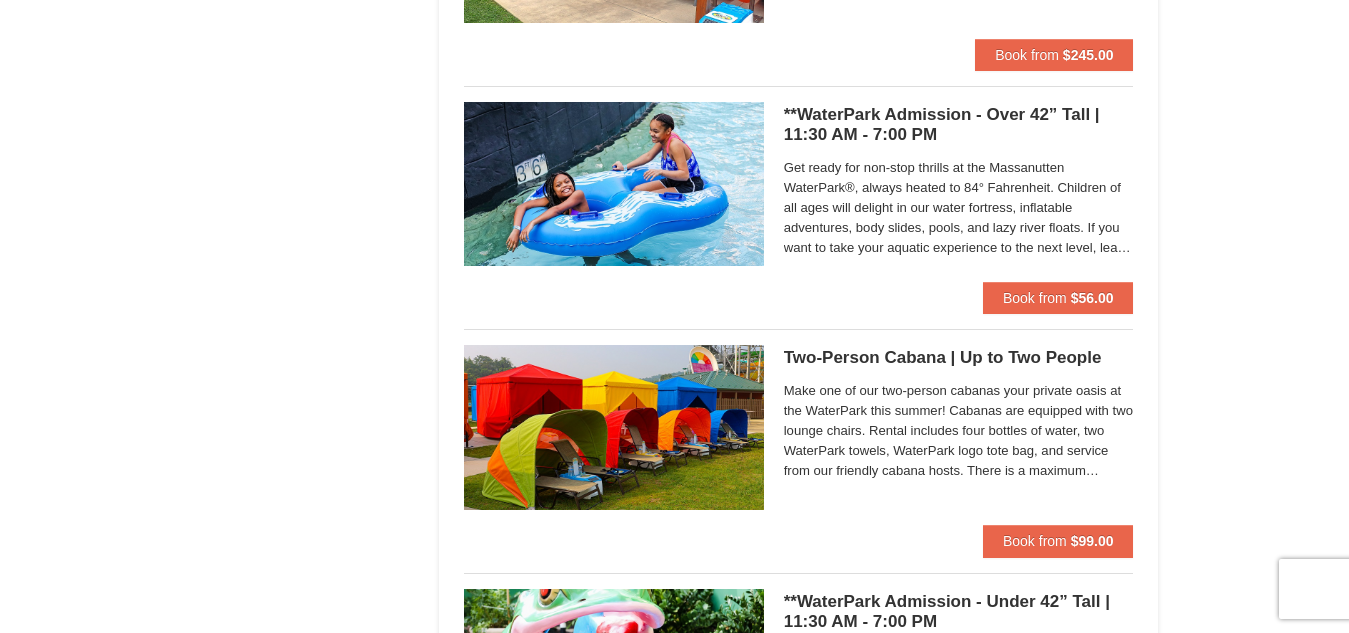 scroll, scrollTop: 1325, scrollLeft: 0, axis: vertical 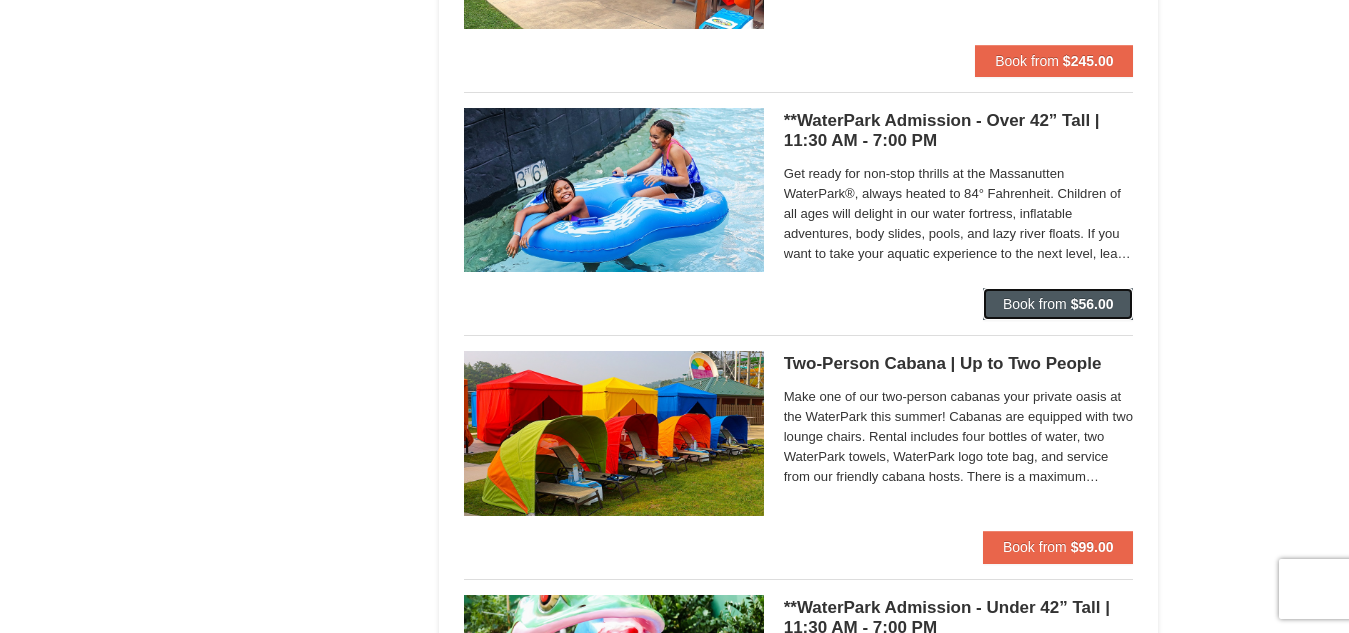 click on "Book from   $56.00" at bounding box center (1058, 304) 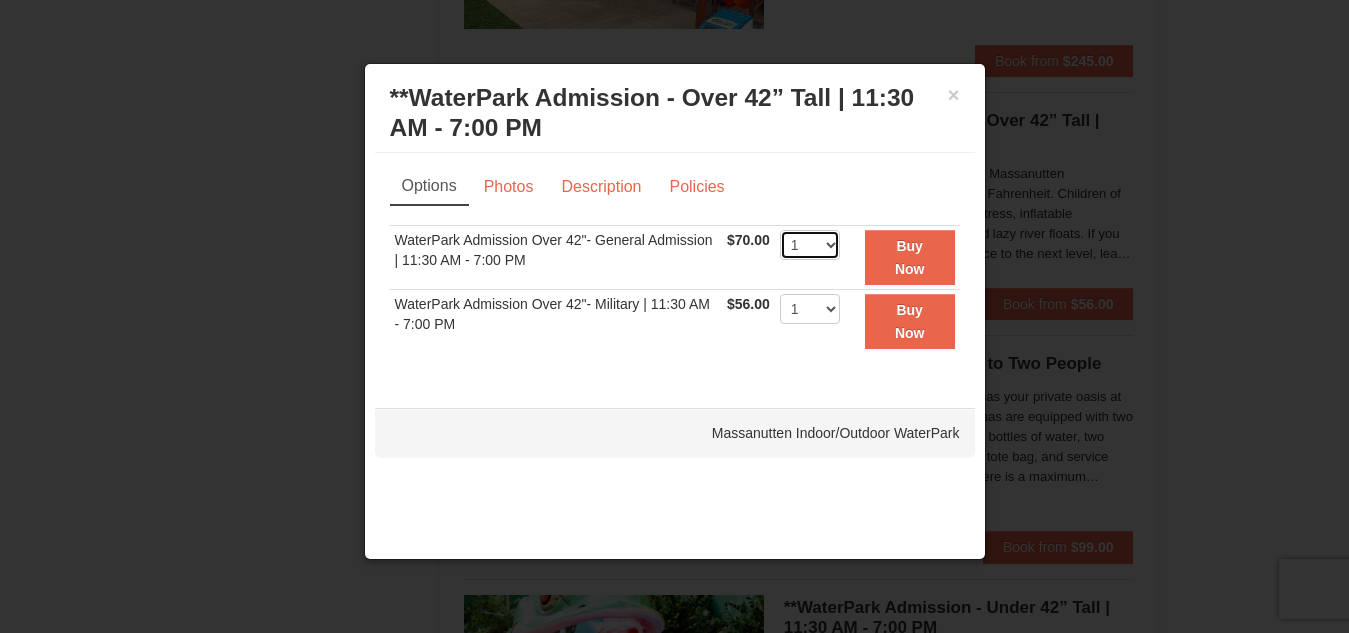 click on "1
2
3
4
5
6
7
8
9
10
11
12
13
14
15
16
17
18
19
20
21 22" at bounding box center (810, 245) 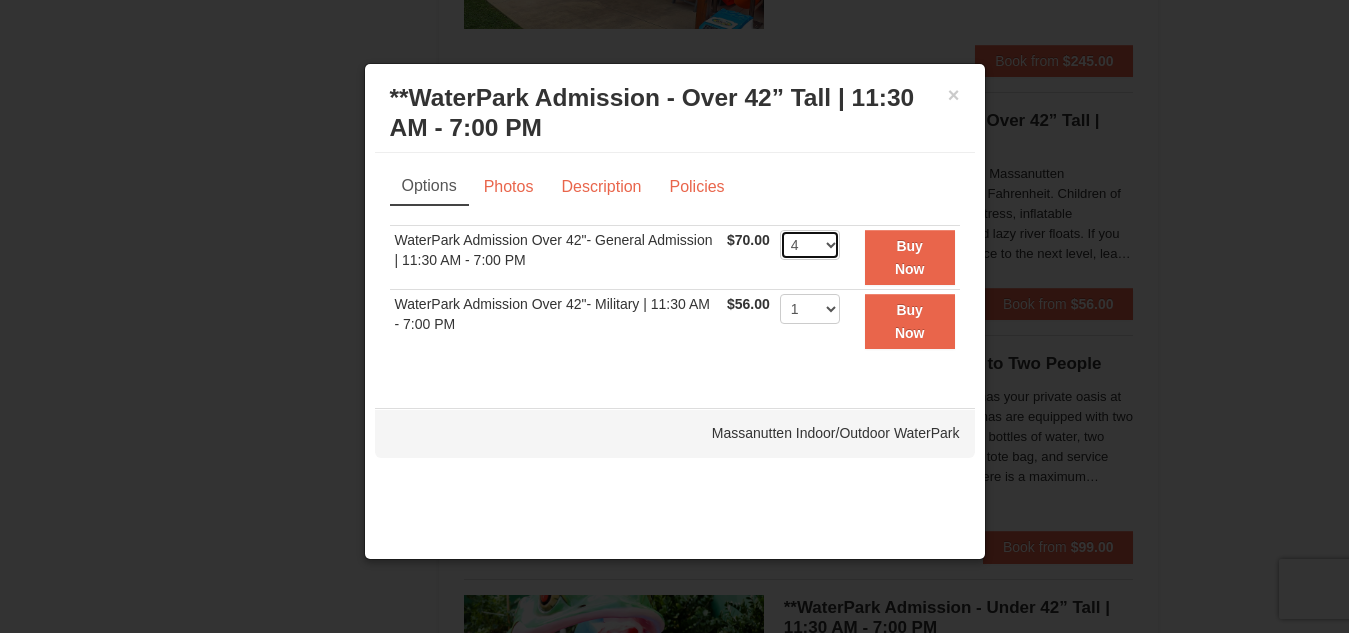 click on "1
2
3
4
5
6
7
8
9
10
11
12
13
14
15
16
17
18
19
20
21 22" at bounding box center (810, 245) 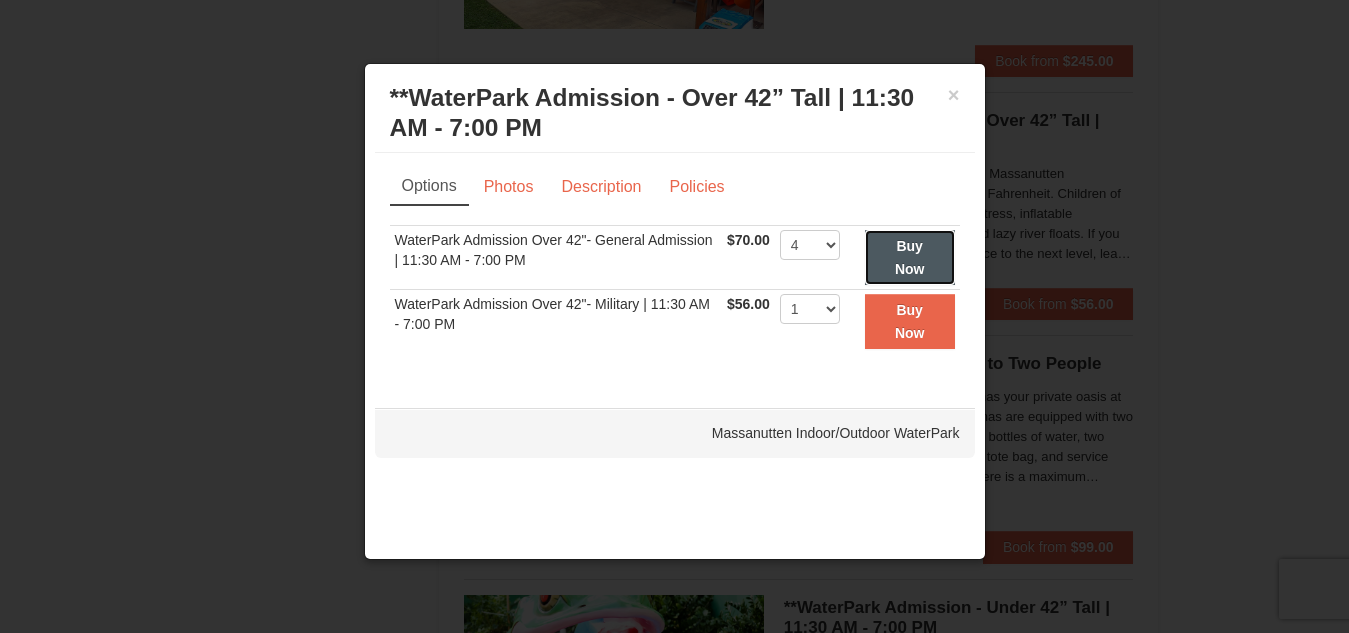 click on "Buy Now" at bounding box center [910, 257] 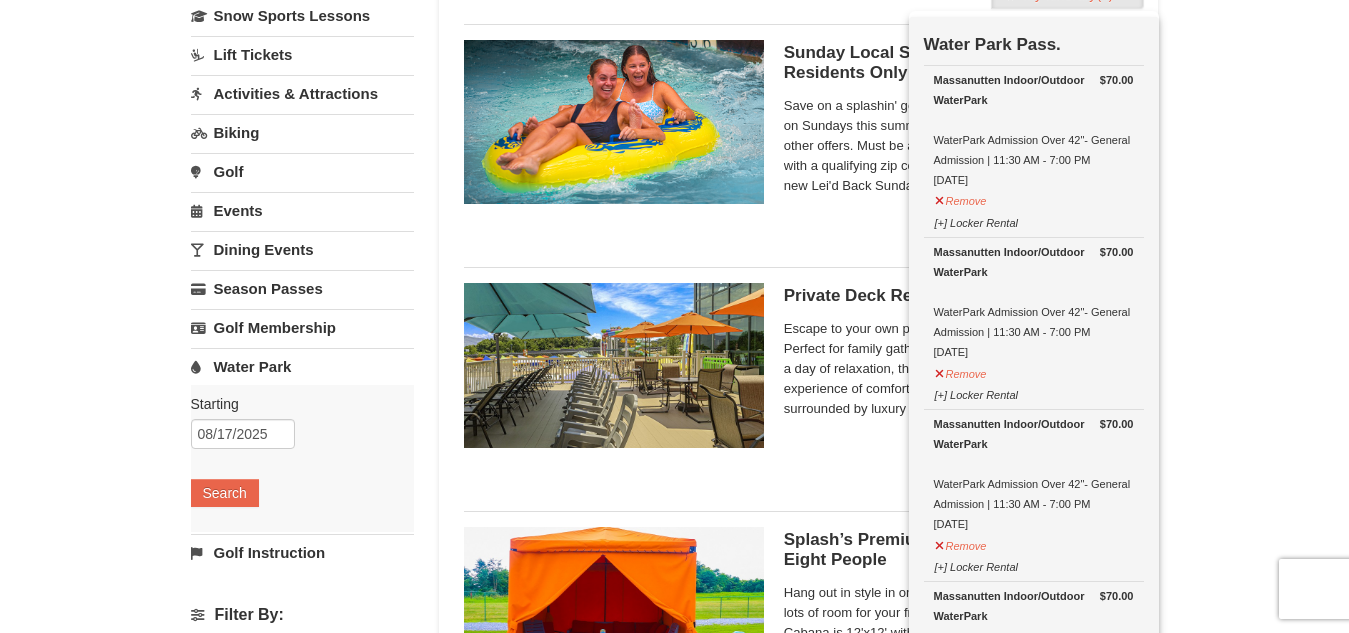 scroll, scrollTop: 0, scrollLeft: 0, axis: both 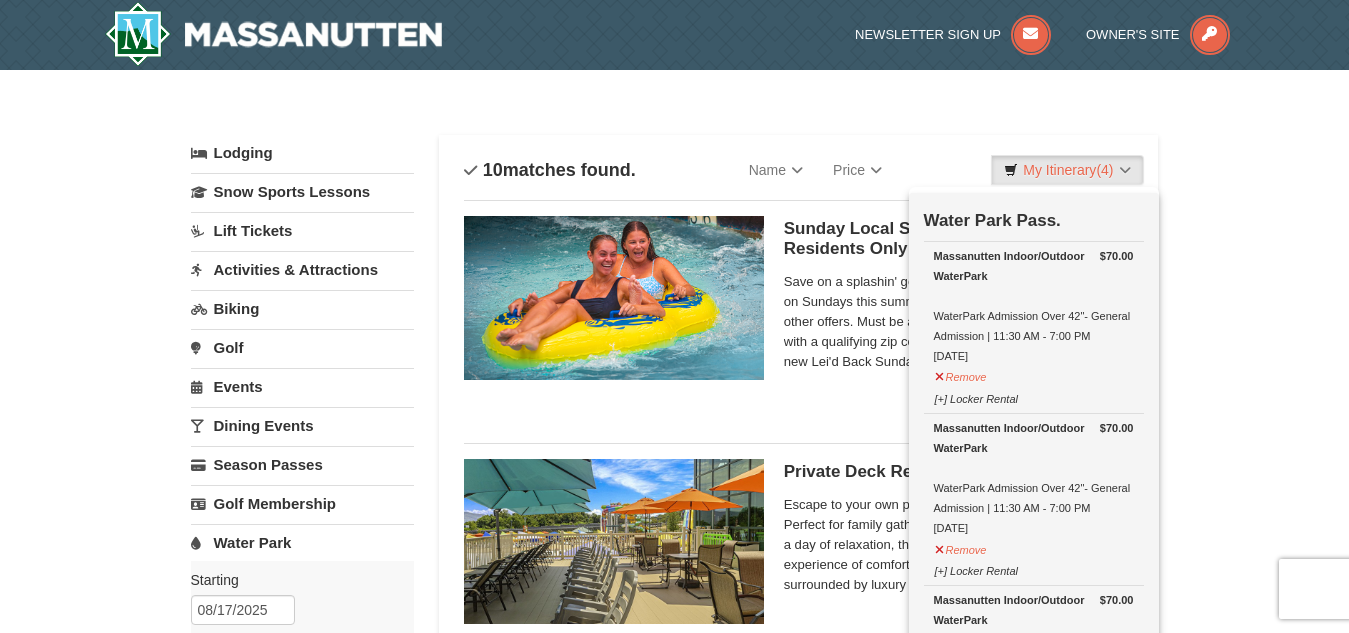 click on "×
Categories
List
Filter
My Itinerary (4)
Check Out Now
Water Park Pass.
$70.00
Massanutten Indoor/Outdoor WaterPark
WaterPark Admission Over 42"- General Admission | 11:30 AM - 7:00 PM
8/17/2025
$70.00" at bounding box center [674, 1379] 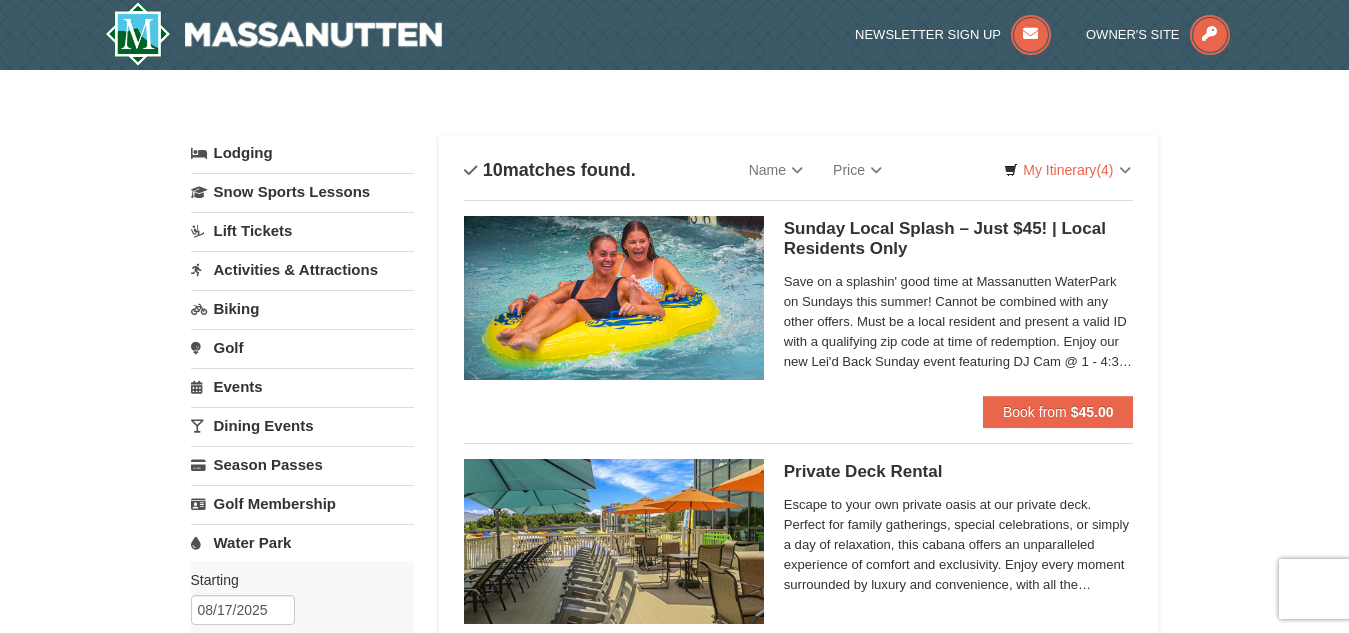 drag, startPoint x: 239, startPoint y: 150, endPoint x: 221, endPoint y: 151, distance: 18.027756 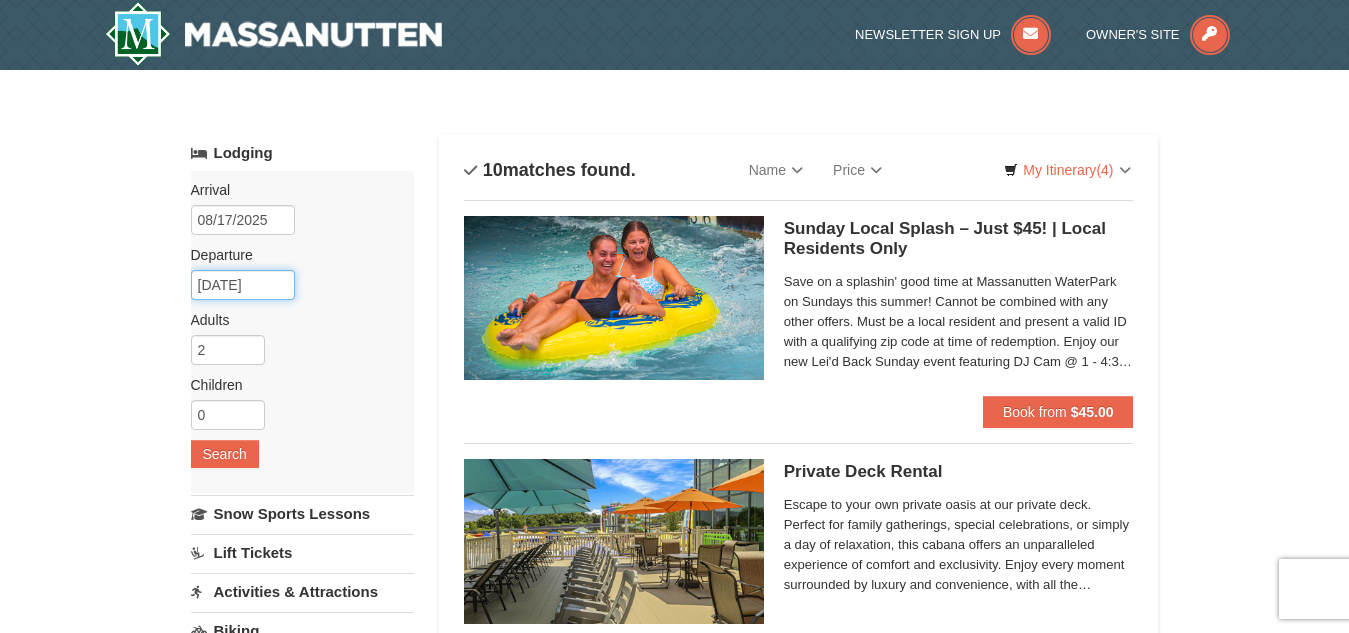 click on "08/19/2025" at bounding box center [243, 285] 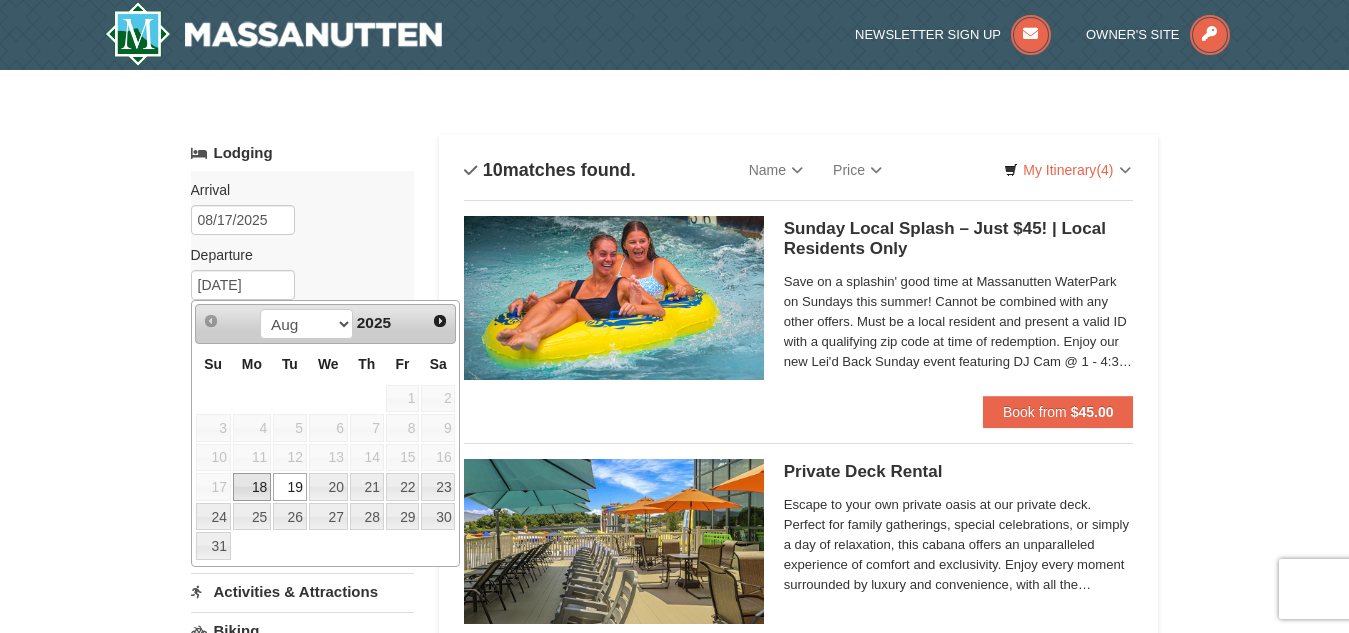click on "18" at bounding box center (252, 487) 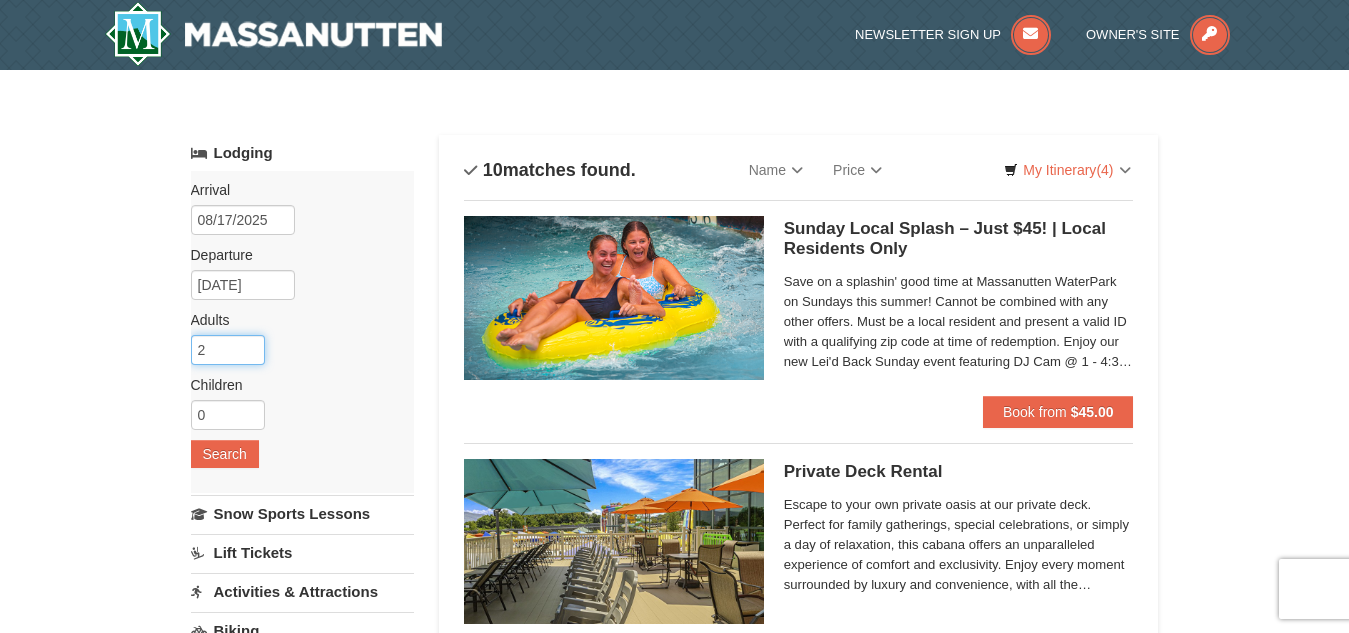 click on "2" at bounding box center (228, 350) 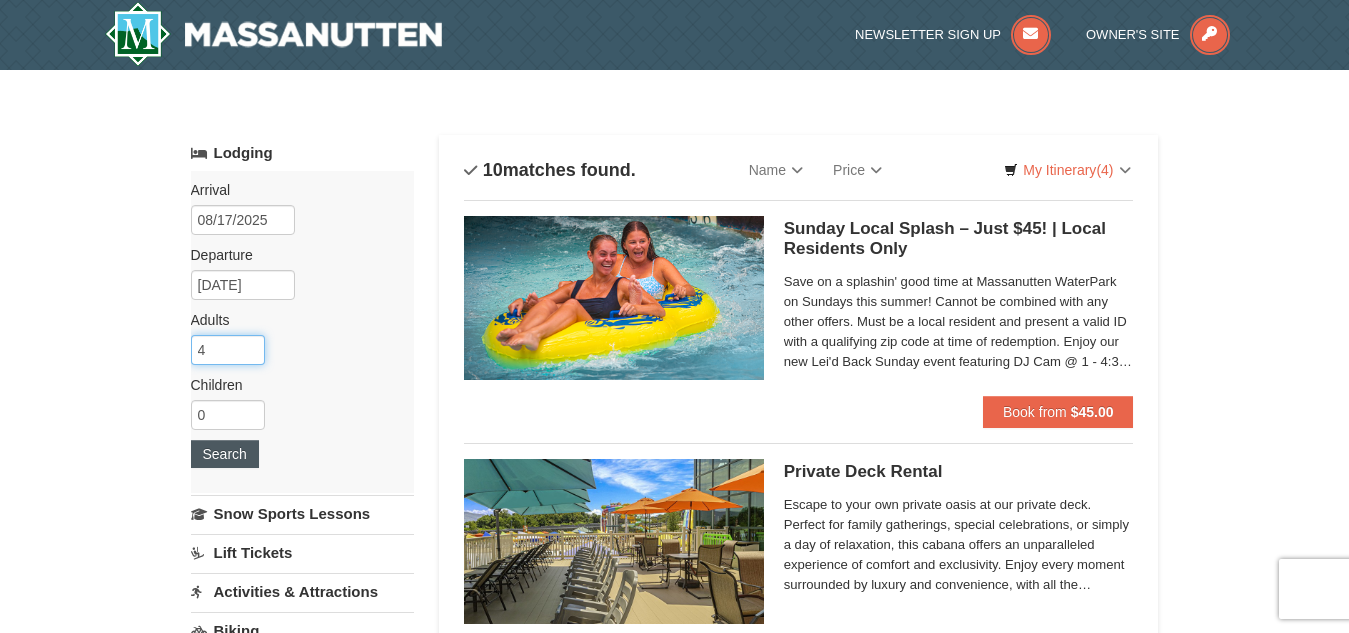 type on "4" 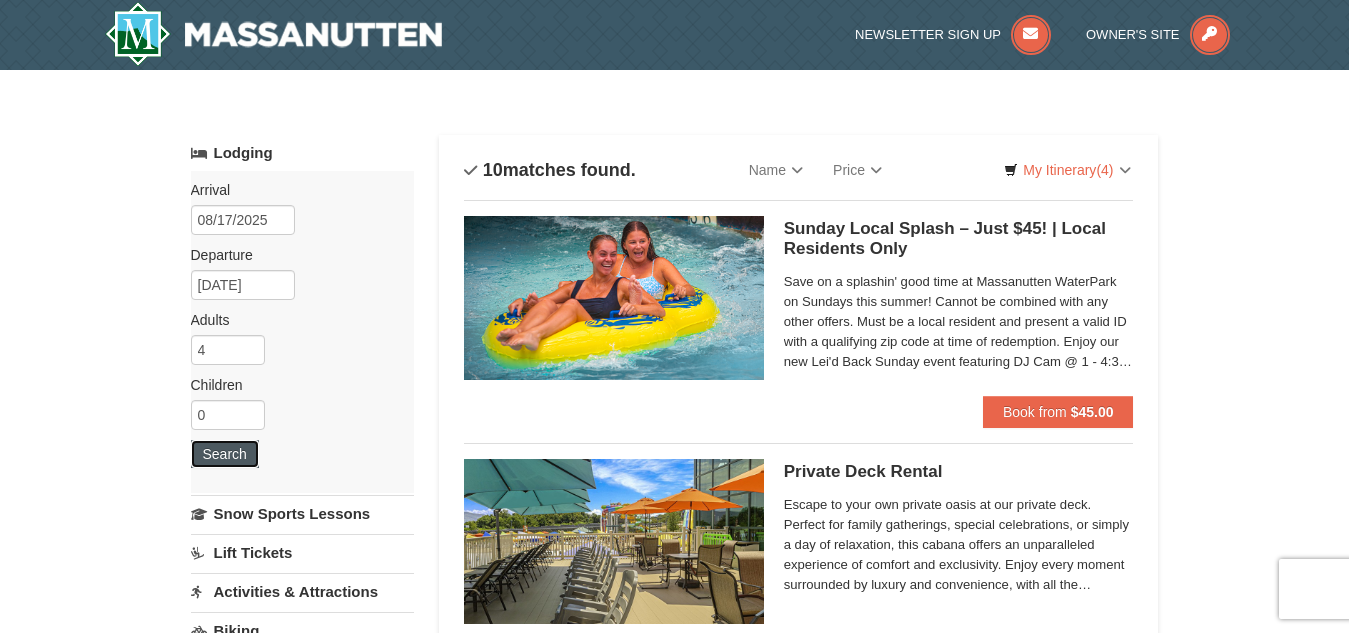 drag, startPoint x: 235, startPoint y: 453, endPoint x: 213, endPoint y: 455, distance: 22.090721 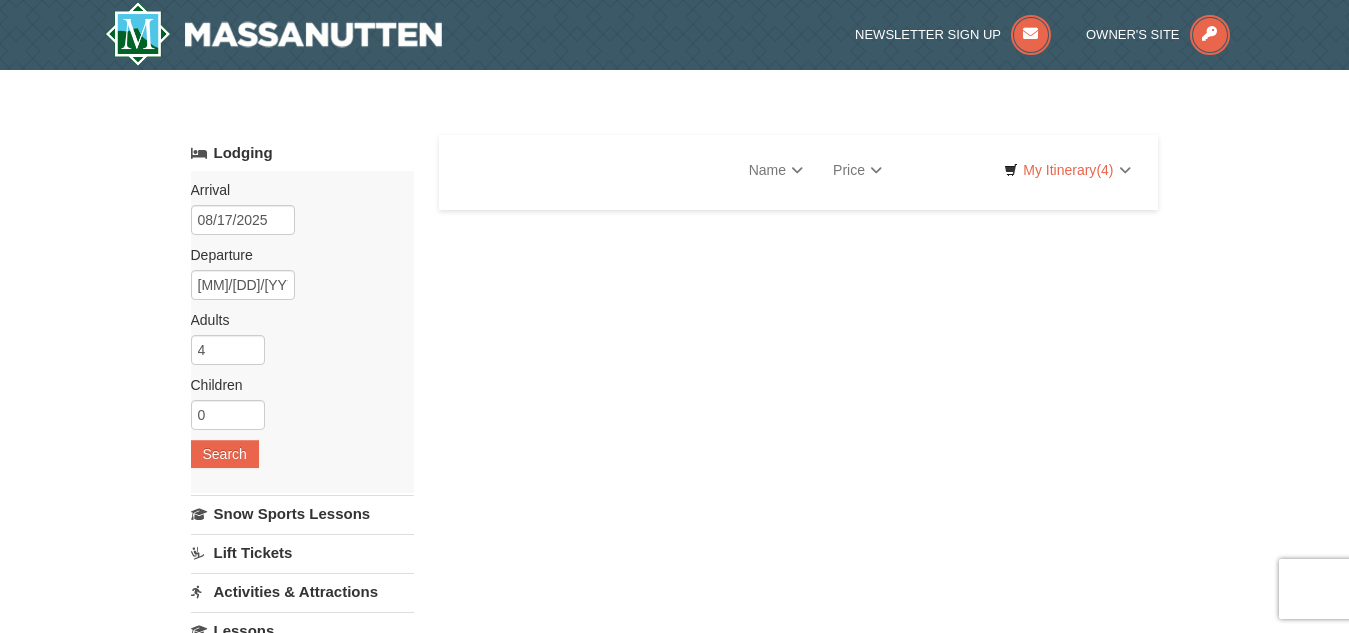 scroll, scrollTop: 0, scrollLeft: 0, axis: both 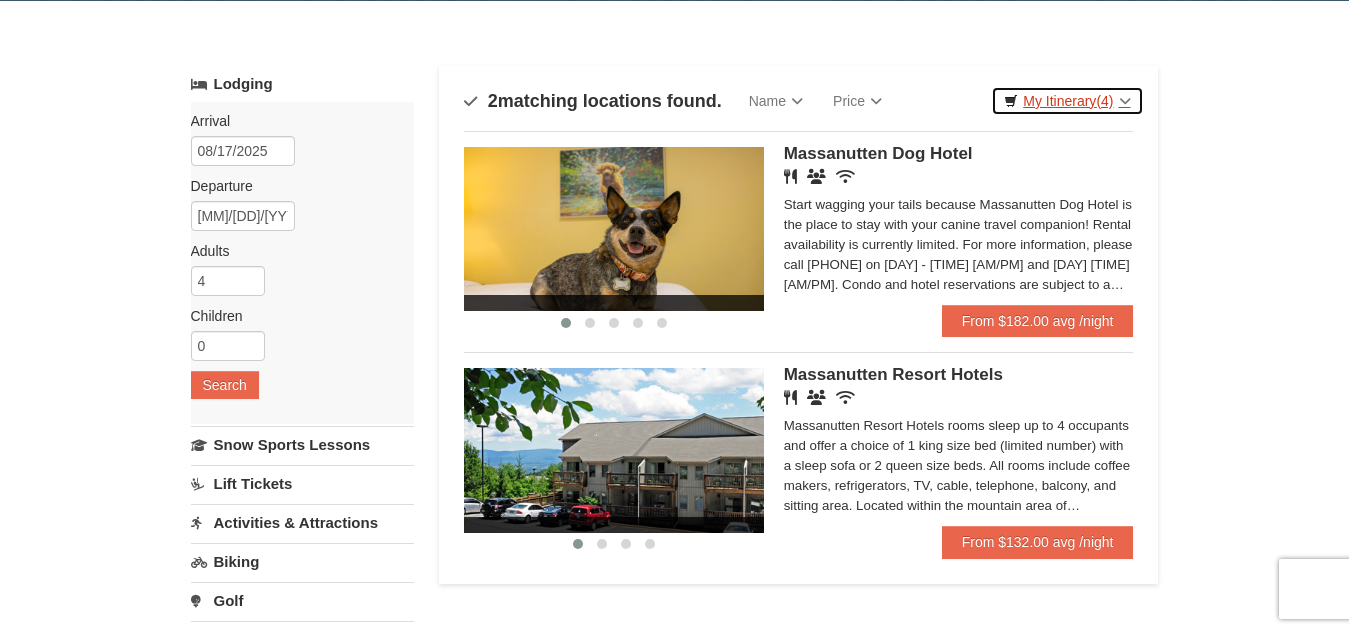 click on "My Itinerary (4)" at bounding box center [1067, 101] 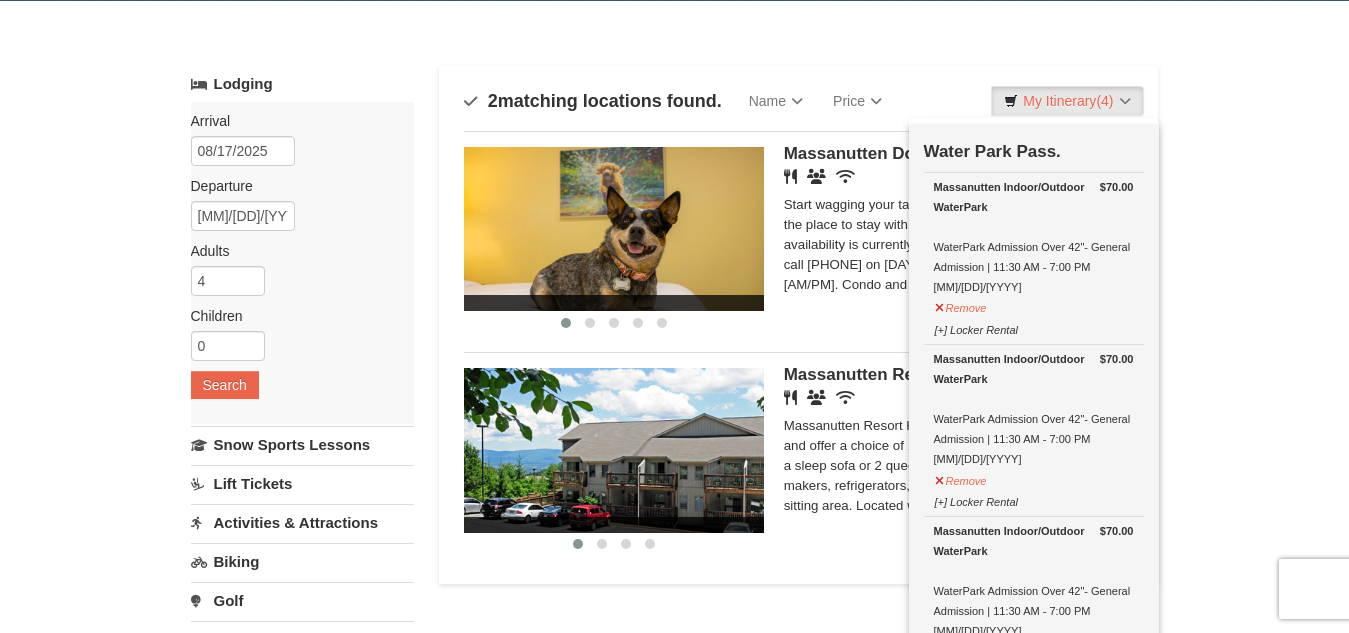 click on "×
Categories
Map
List
Filter
My Itinerary (4)
Check Out Now
Water Park Pass.
$70.00
Massanutten Indoor/Outdoor WaterPark
WaterPark Admission Over 42"- General Admission | 11:30 AM - 7:00 PM
[DATE]" at bounding box center [674, 570] 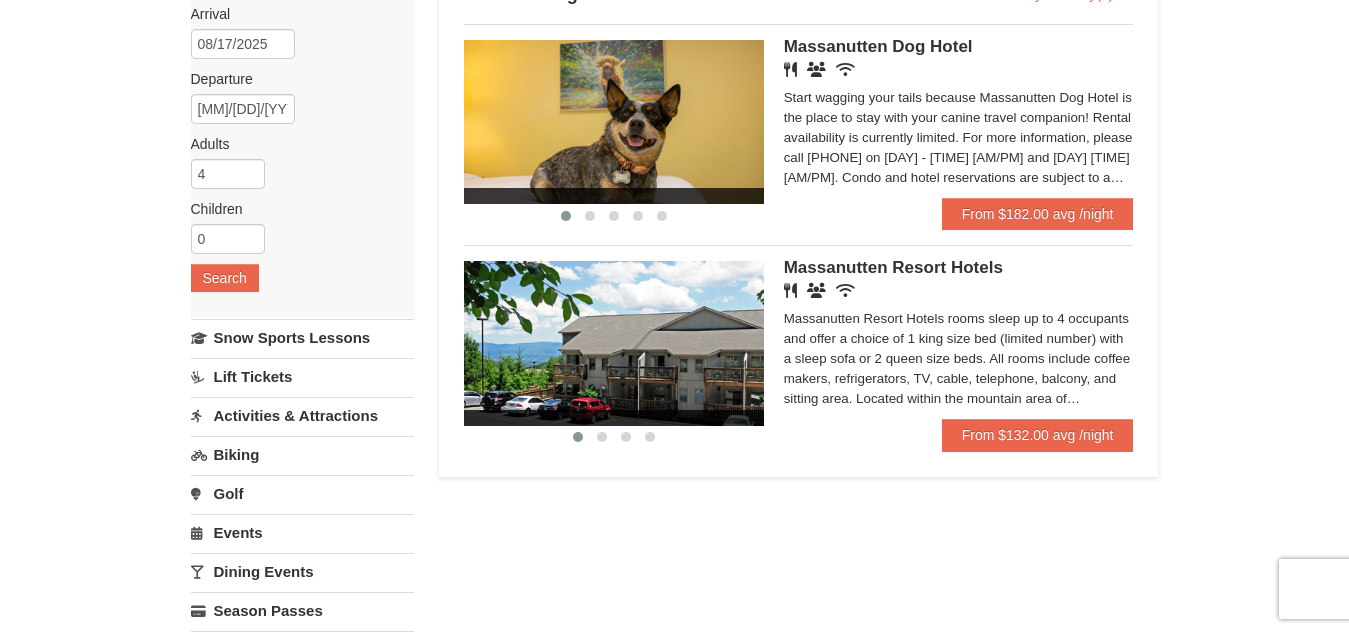 scroll, scrollTop: 178, scrollLeft: 0, axis: vertical 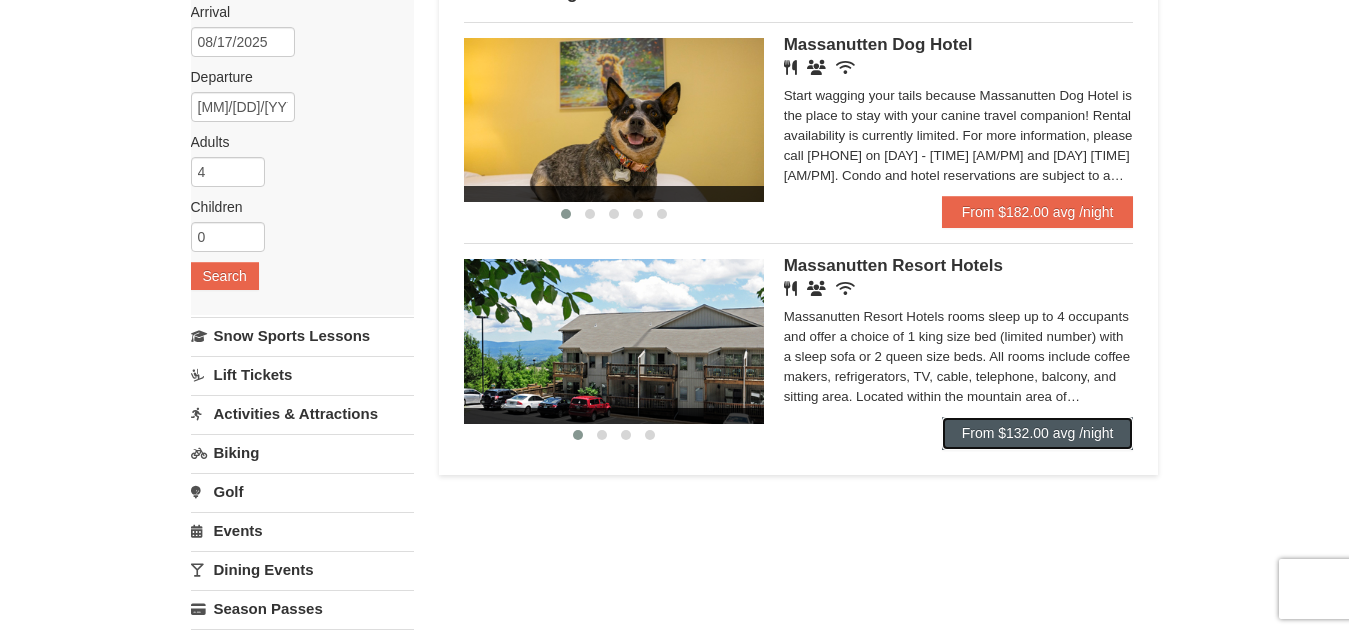 click on "From $132.00 avg /night" at bounding box center (1038, 433) 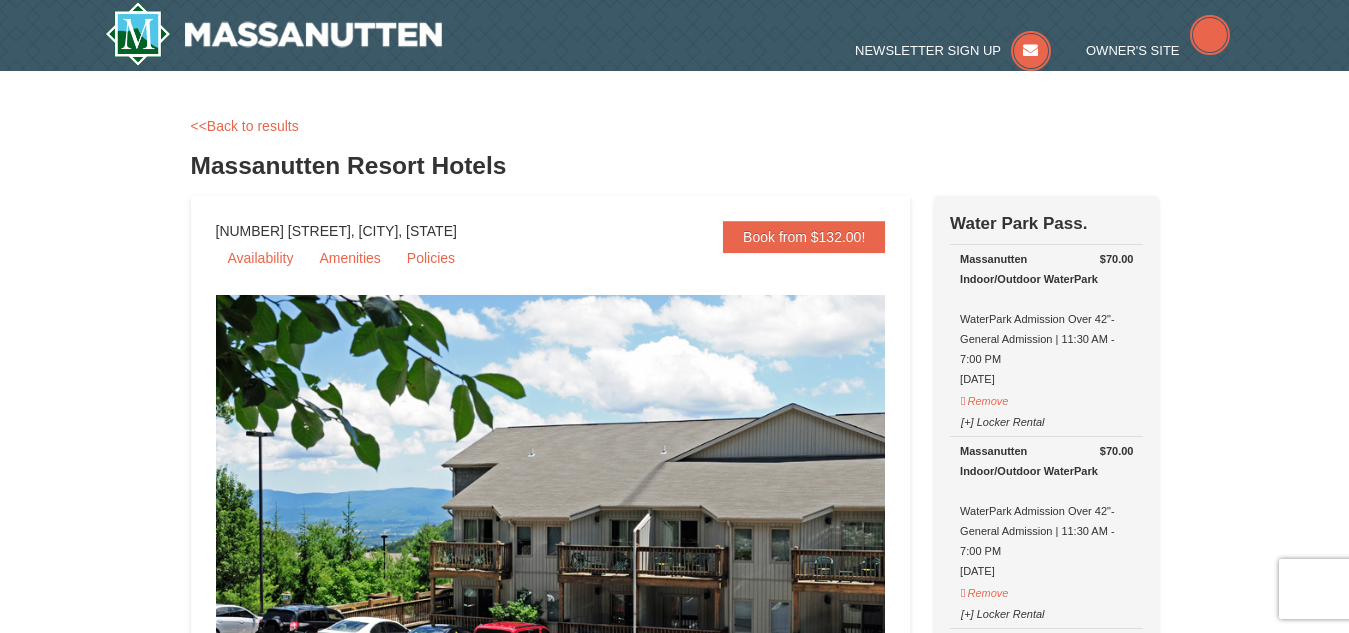 scroll, scrollTop: 0, scrollLeft: 0, axis: both 